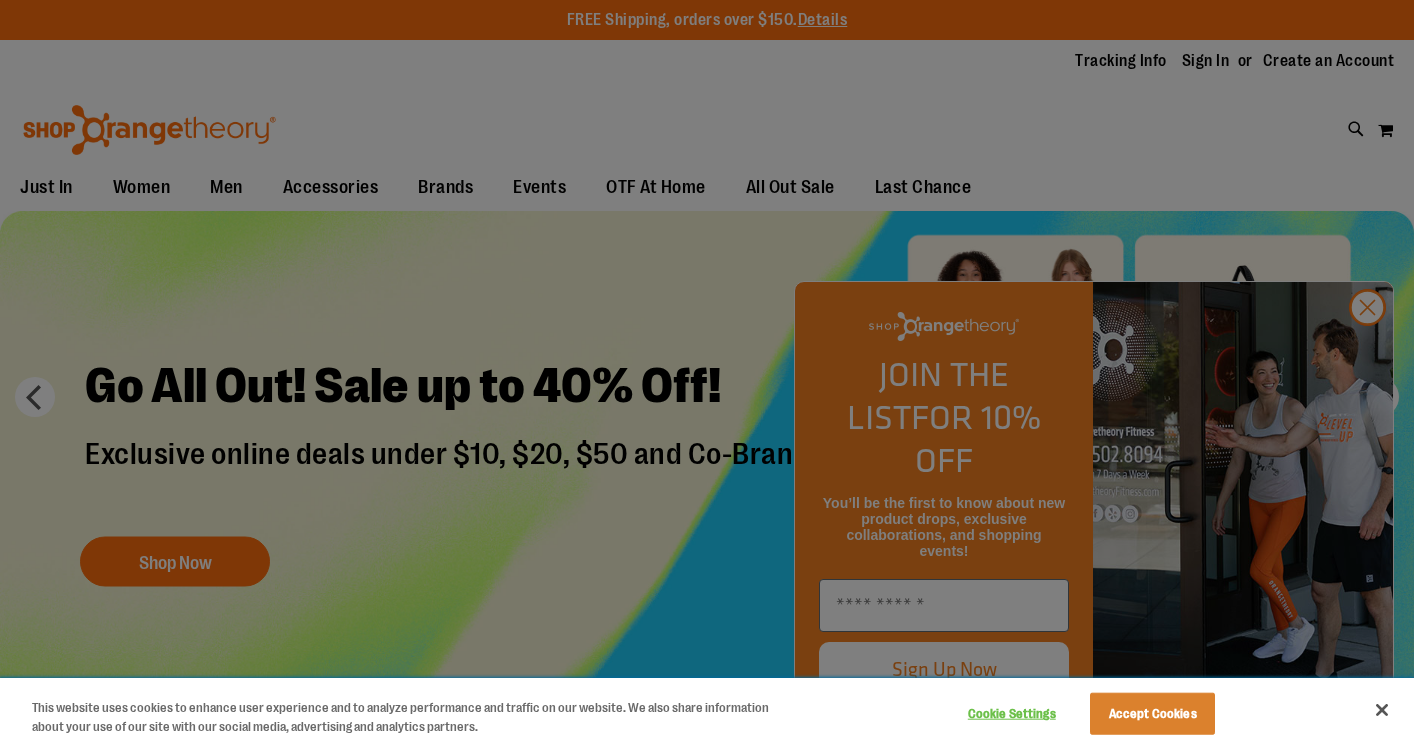 scroll, scrollTop: 0, scrollLeft: 0, axis: both 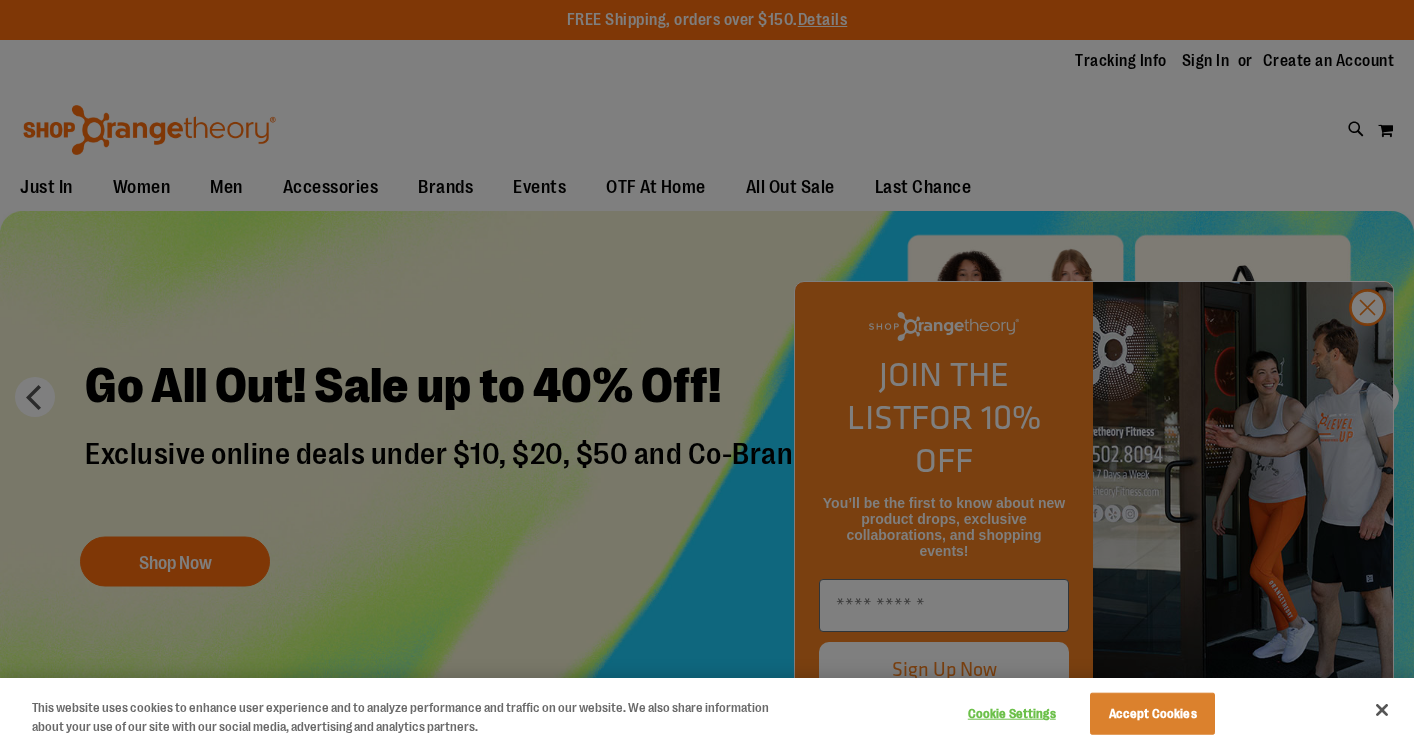 click at bounding box center (707, 373) 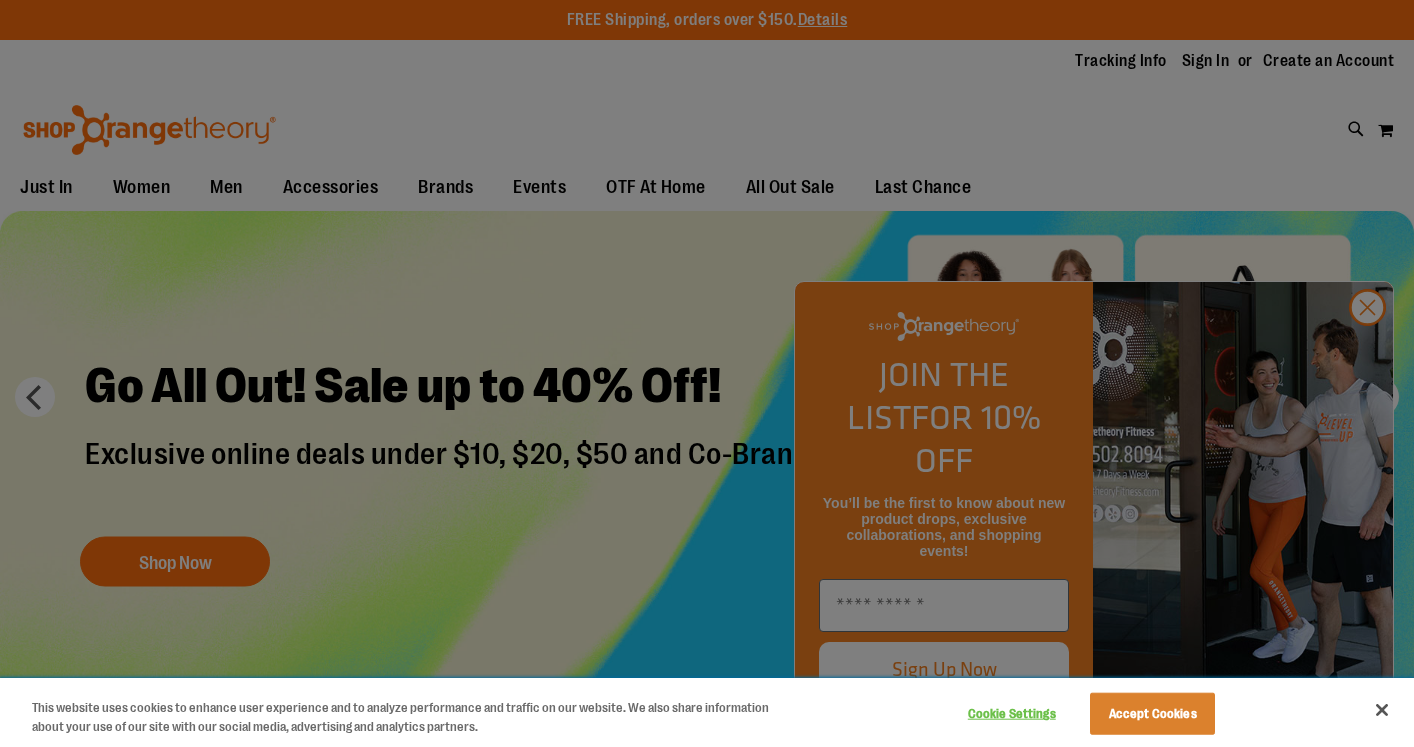 click on "Accept Cookies" at bounding box center [1152, 714] 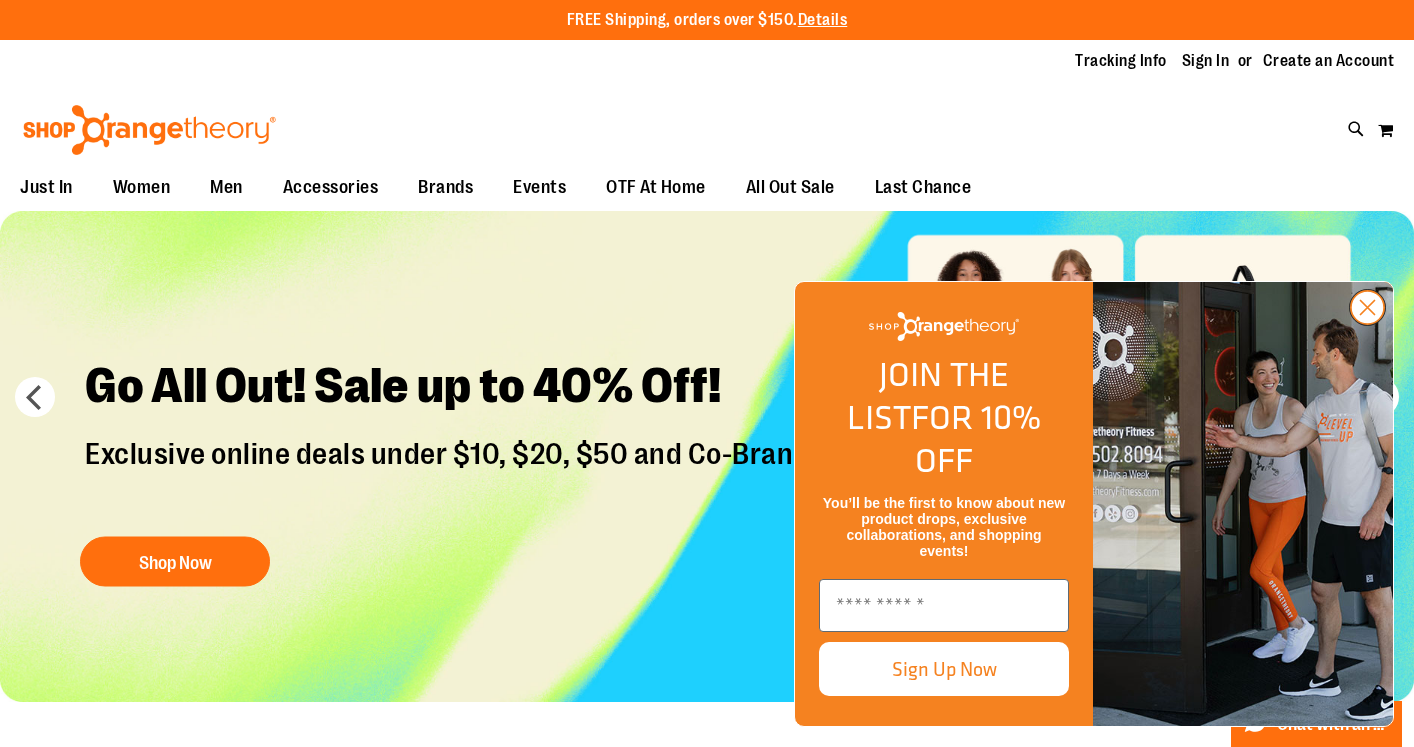 click 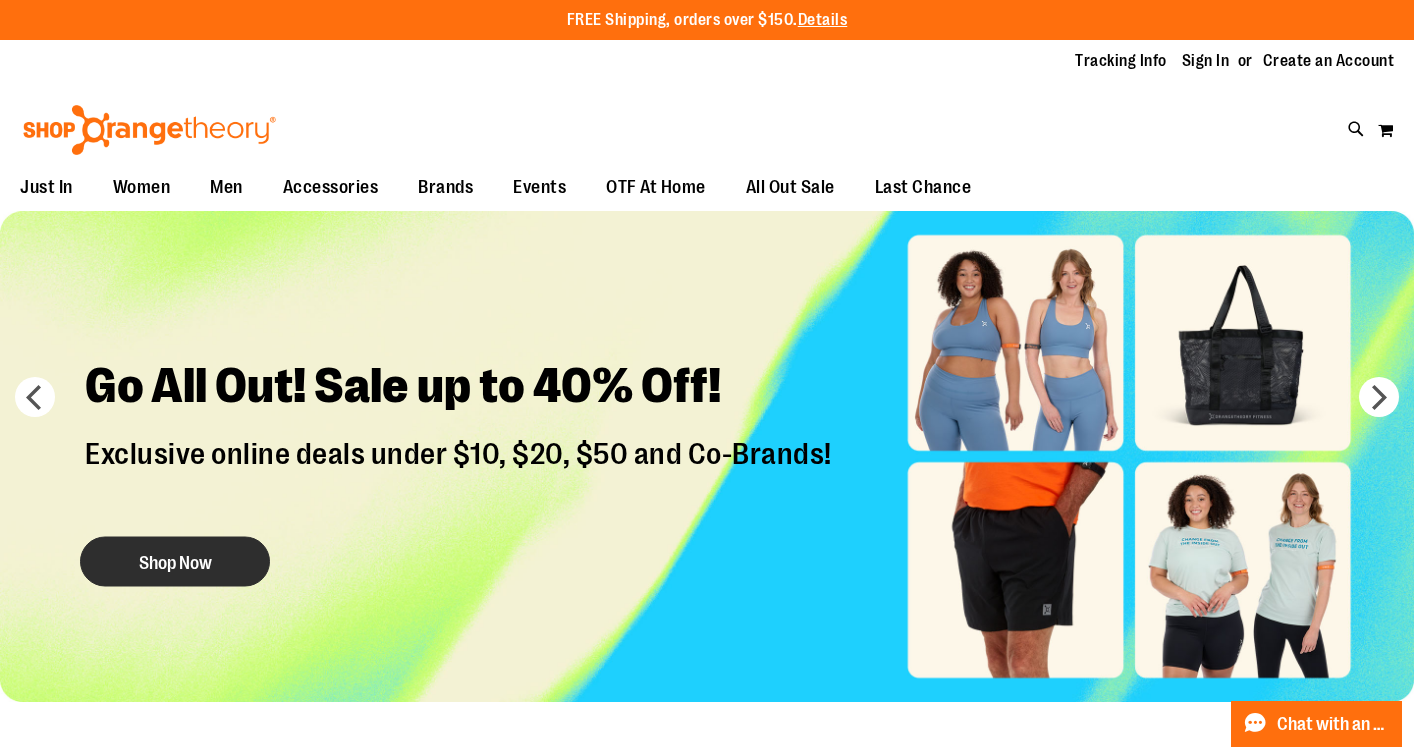click on "Shop Now" at bounding box center (175, 562) 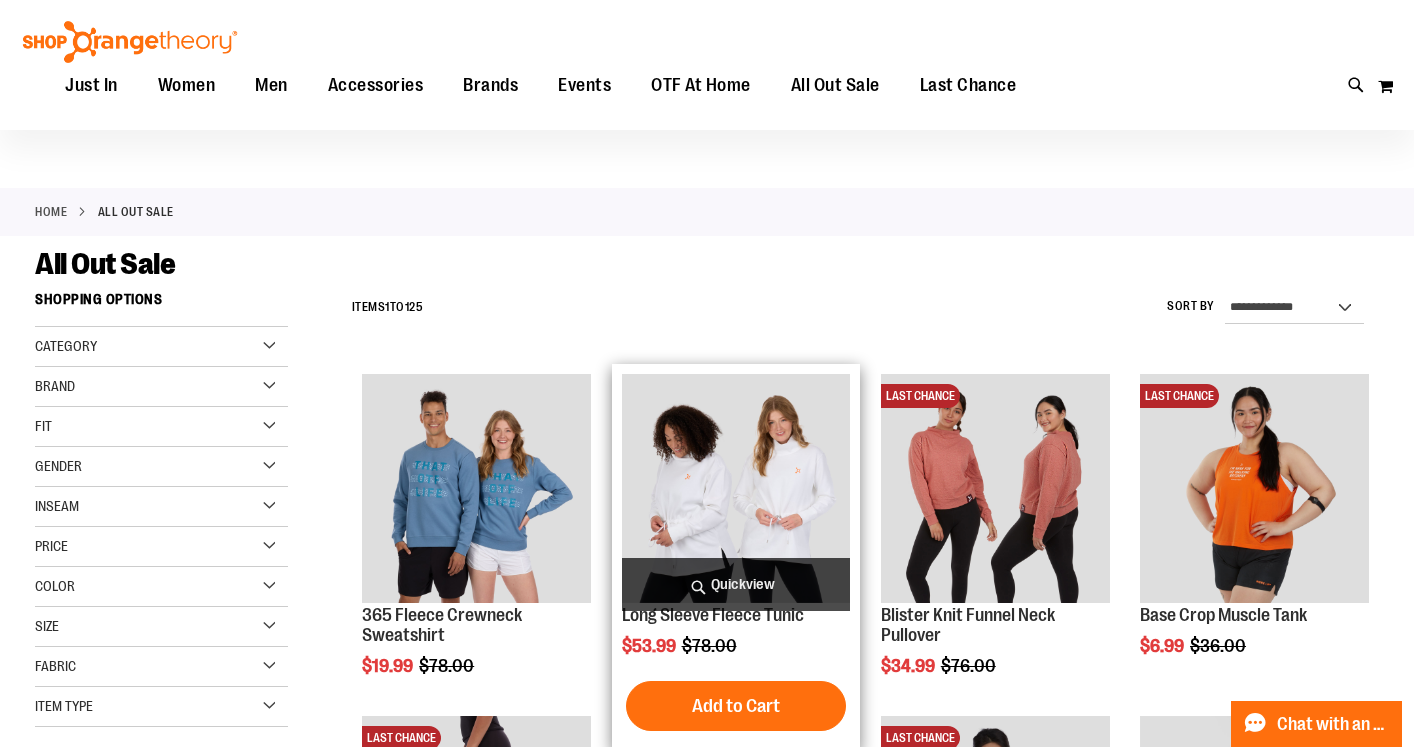 scroll, scrollTop: 30, scrollLeft: 0, axis: vertical 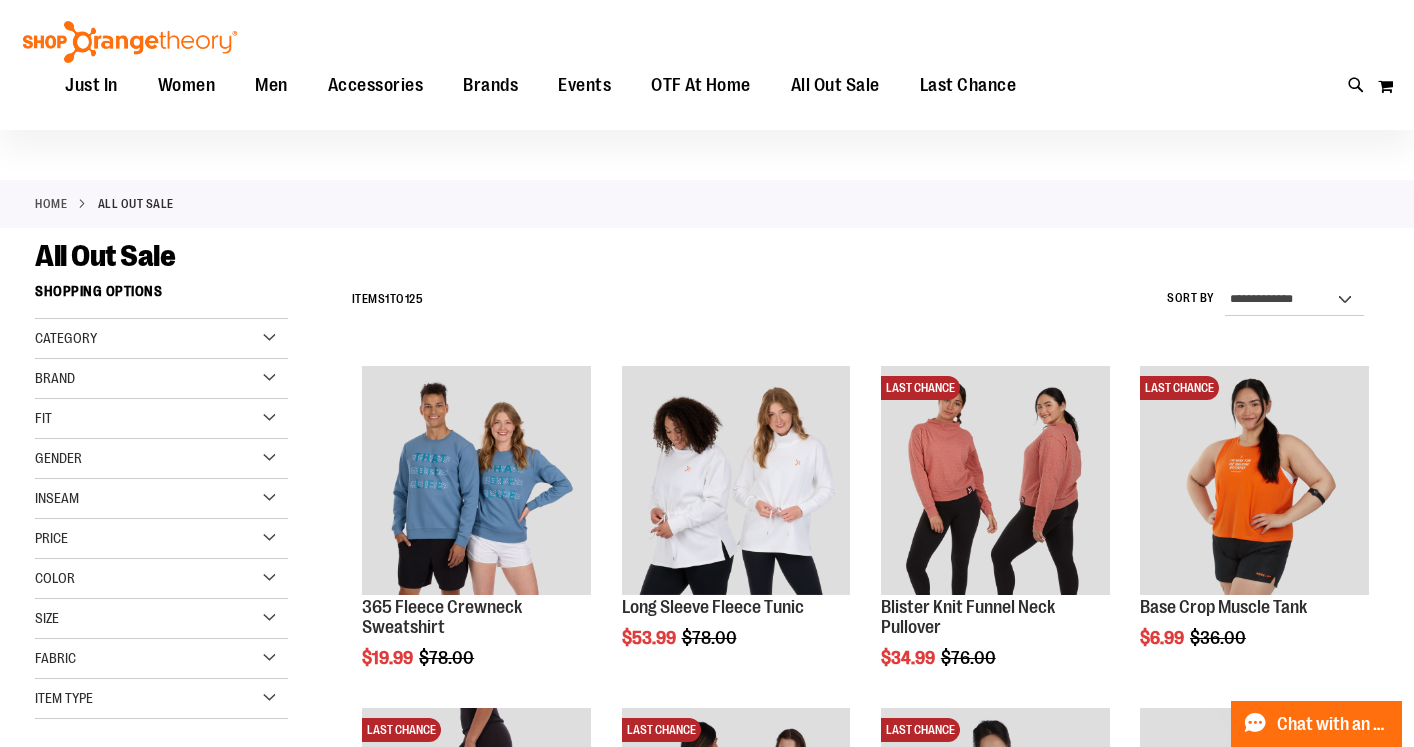 click on "Gender" at bounding box center (161, 459) 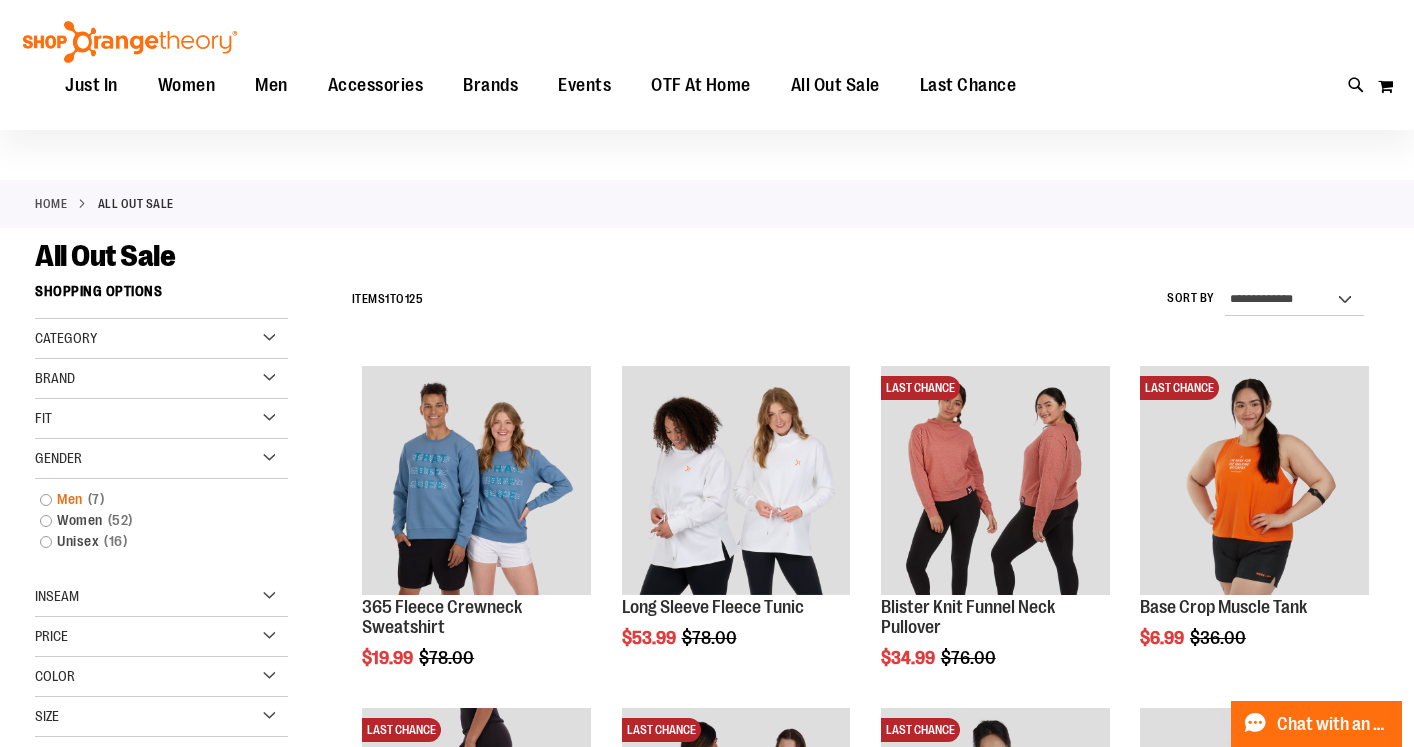 click on "Men                                             7
items" at bounding box center [151, 499] 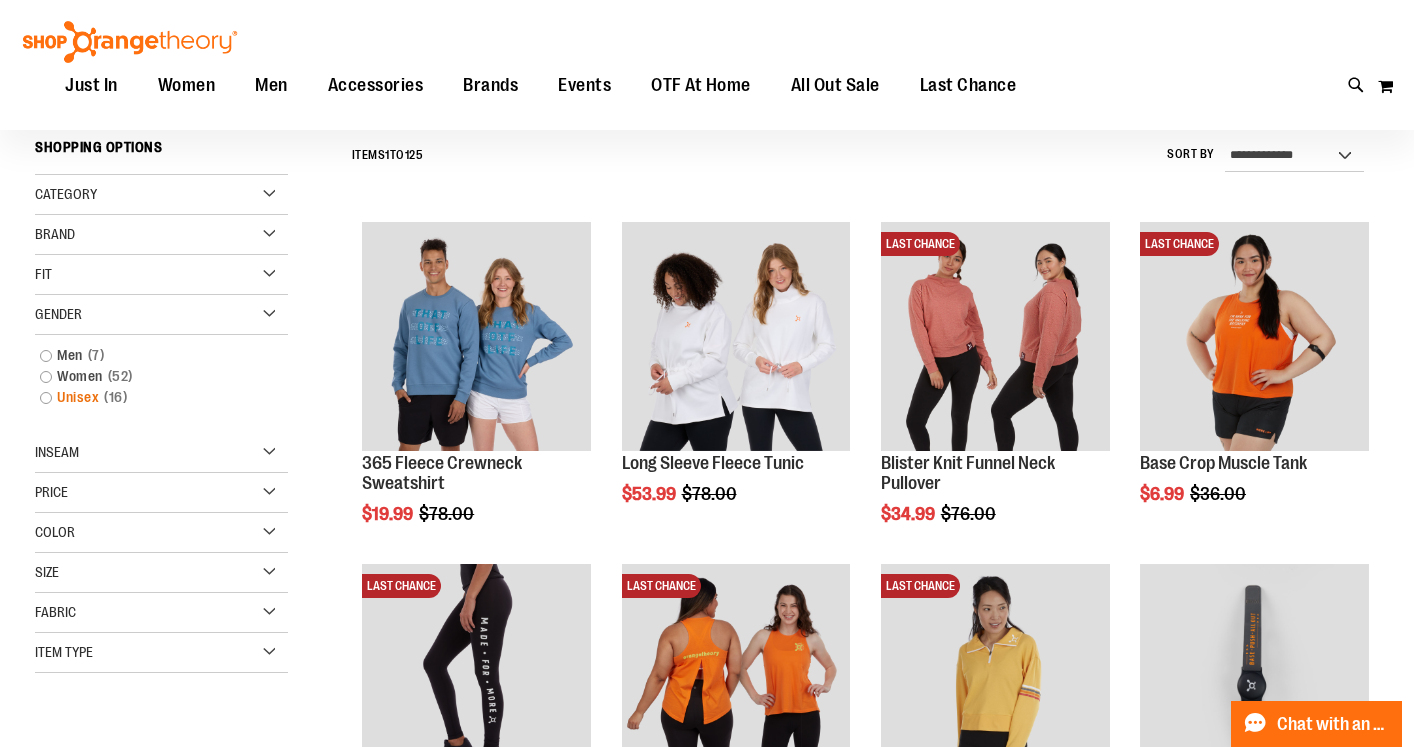 scroll, scrollTop: 175, scrollLeft: 0, axis: vertical 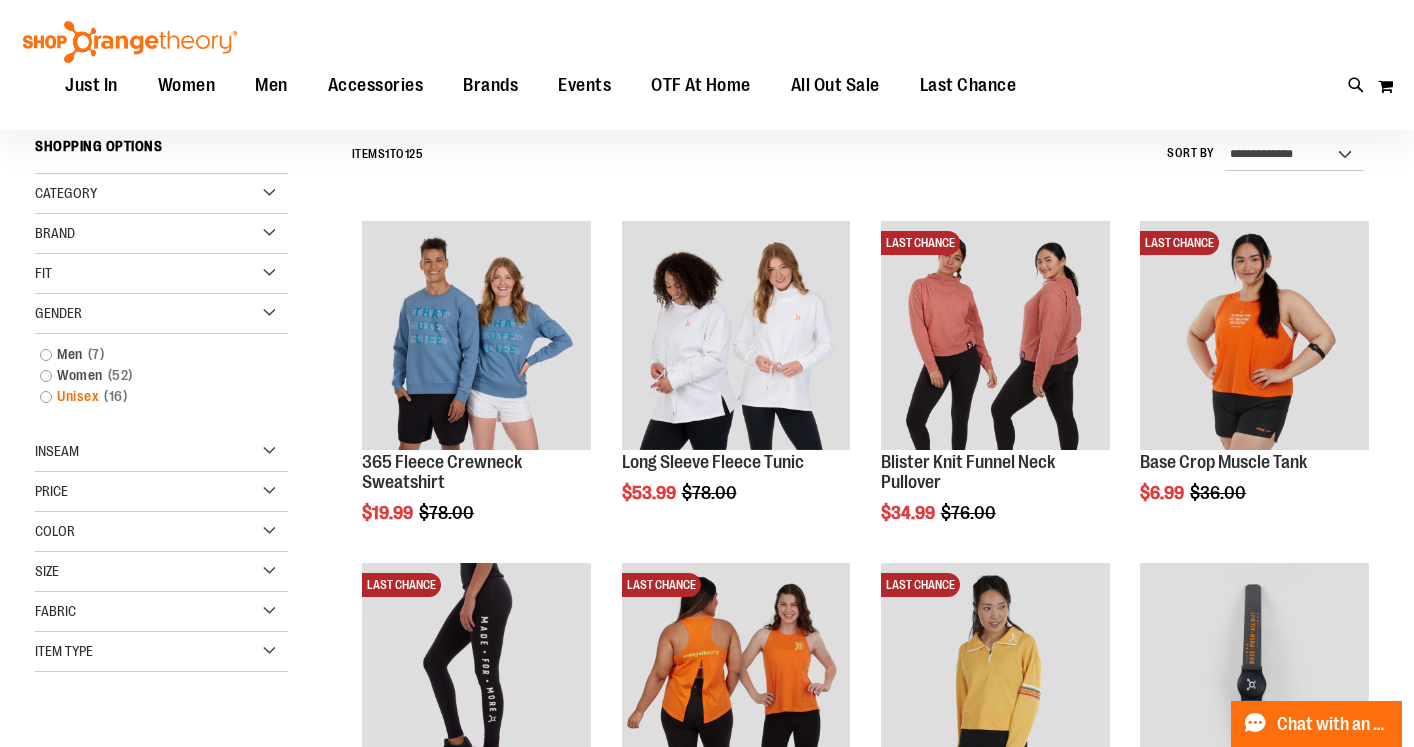 click on "Unisex                                             16
items" at bounding box center [151, 396] 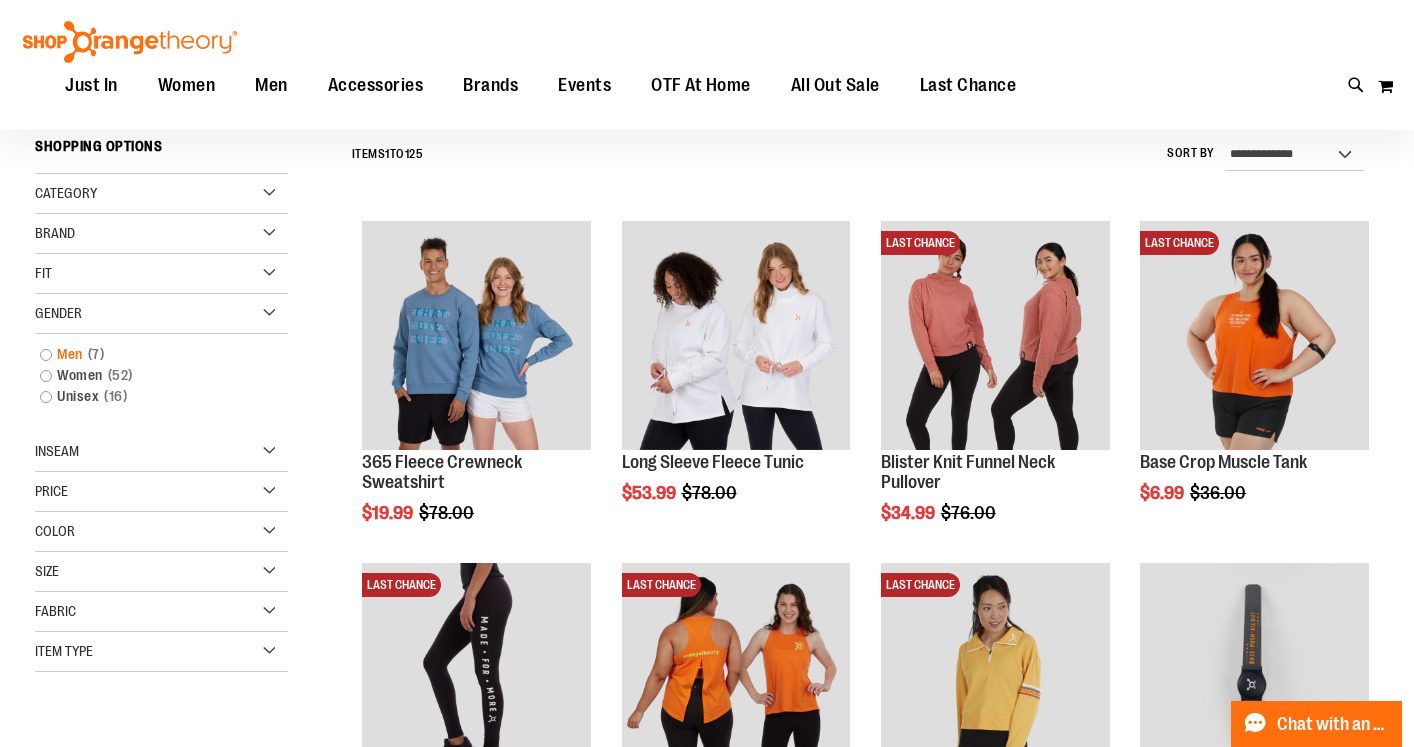 click on "Men                                             7
items" at bounding box center (151, 354) 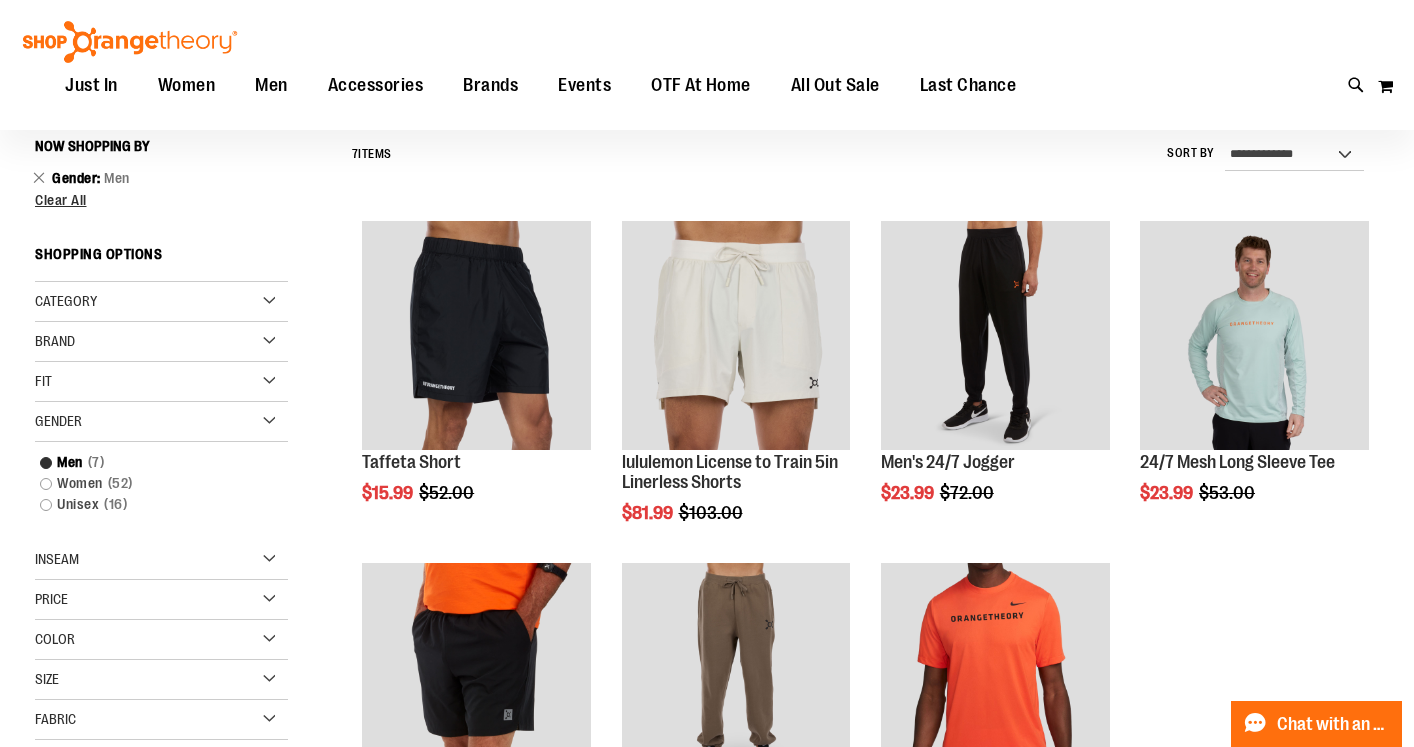click on "Brand" at bounding box center (161, 342) 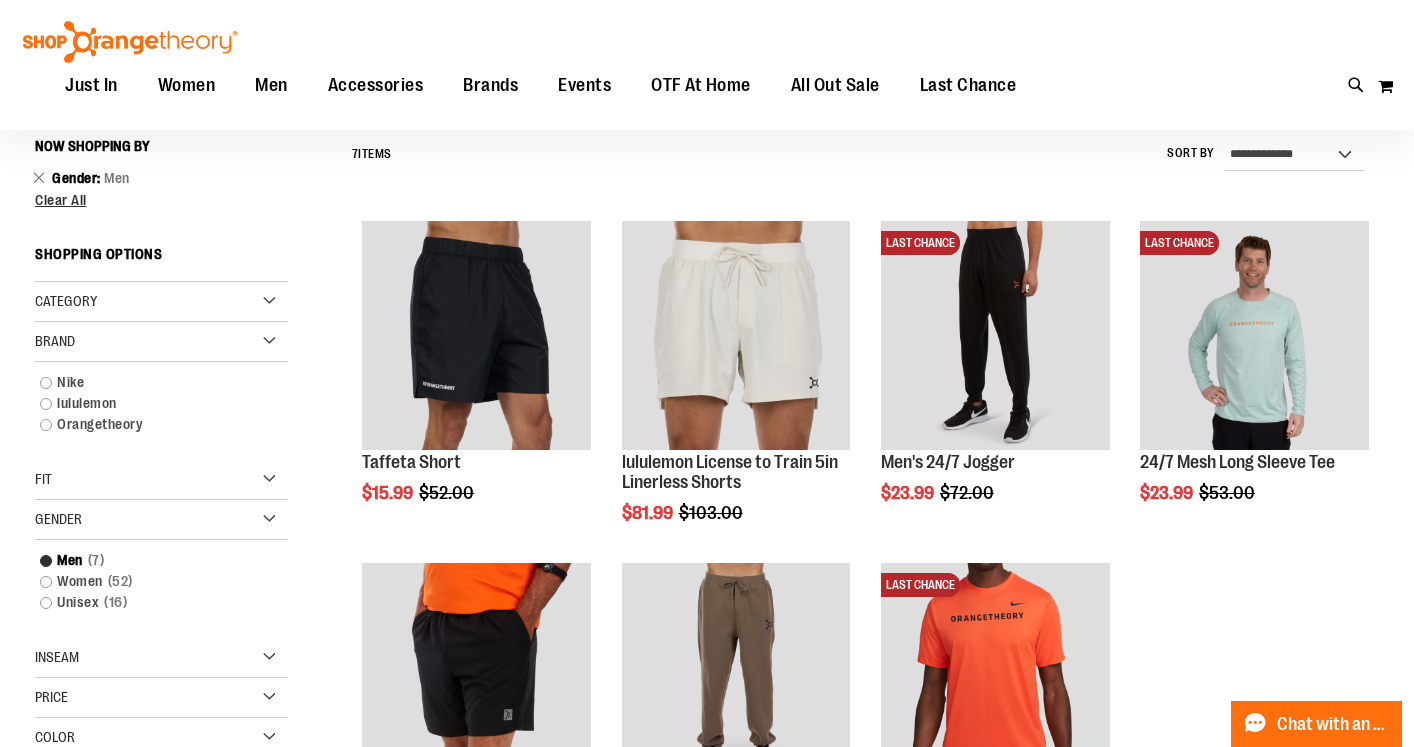 click on "Brand" at bounding box center (161, 342) 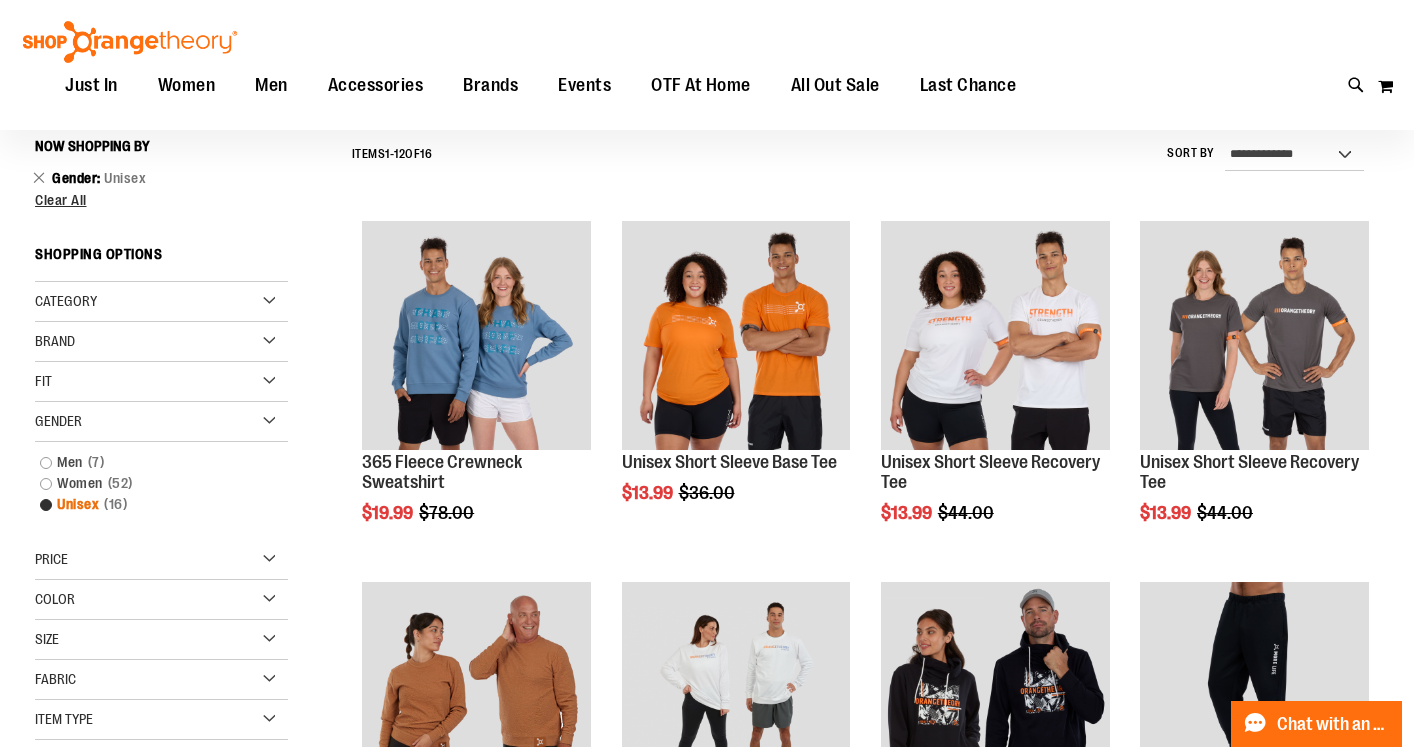 click on "Unisex                                             16
items" at bounding box center (151, 504) 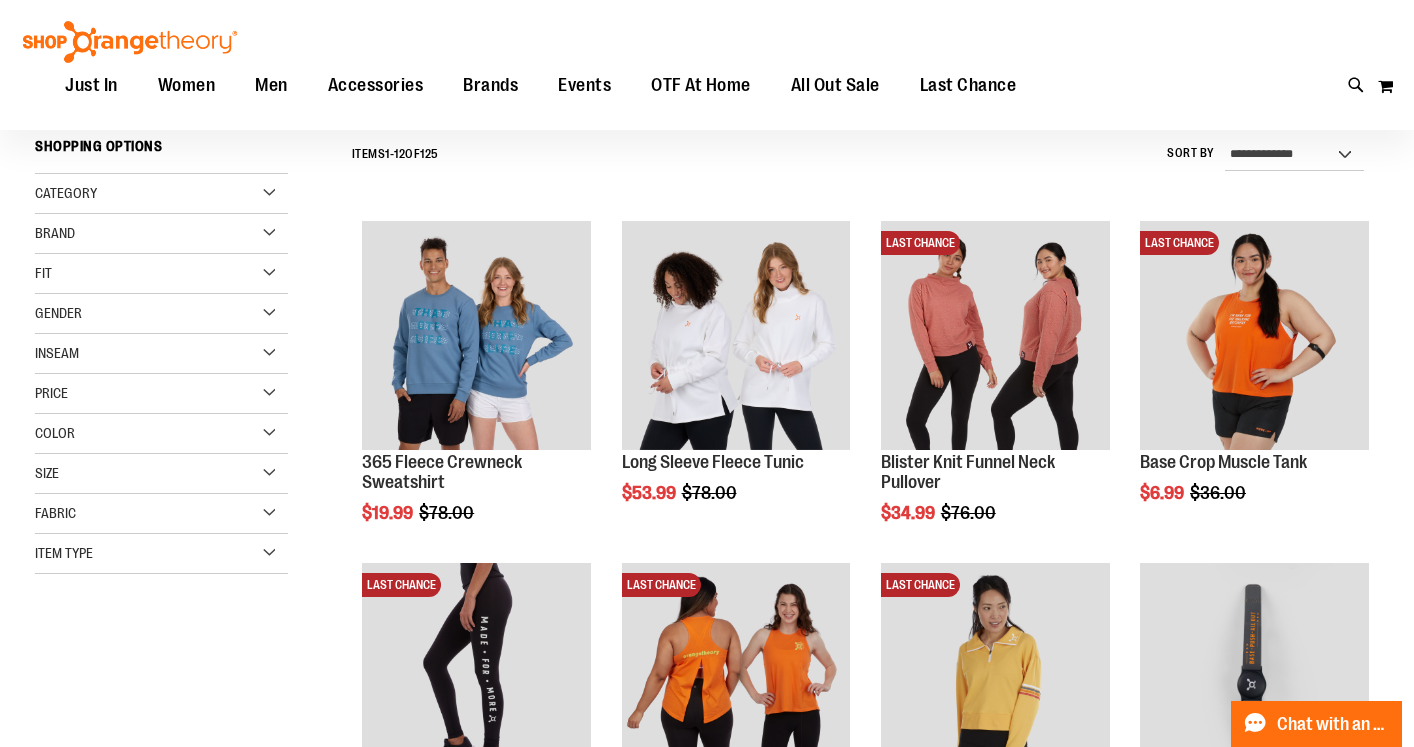 click on "Gender" at bounding box center [161, 314] 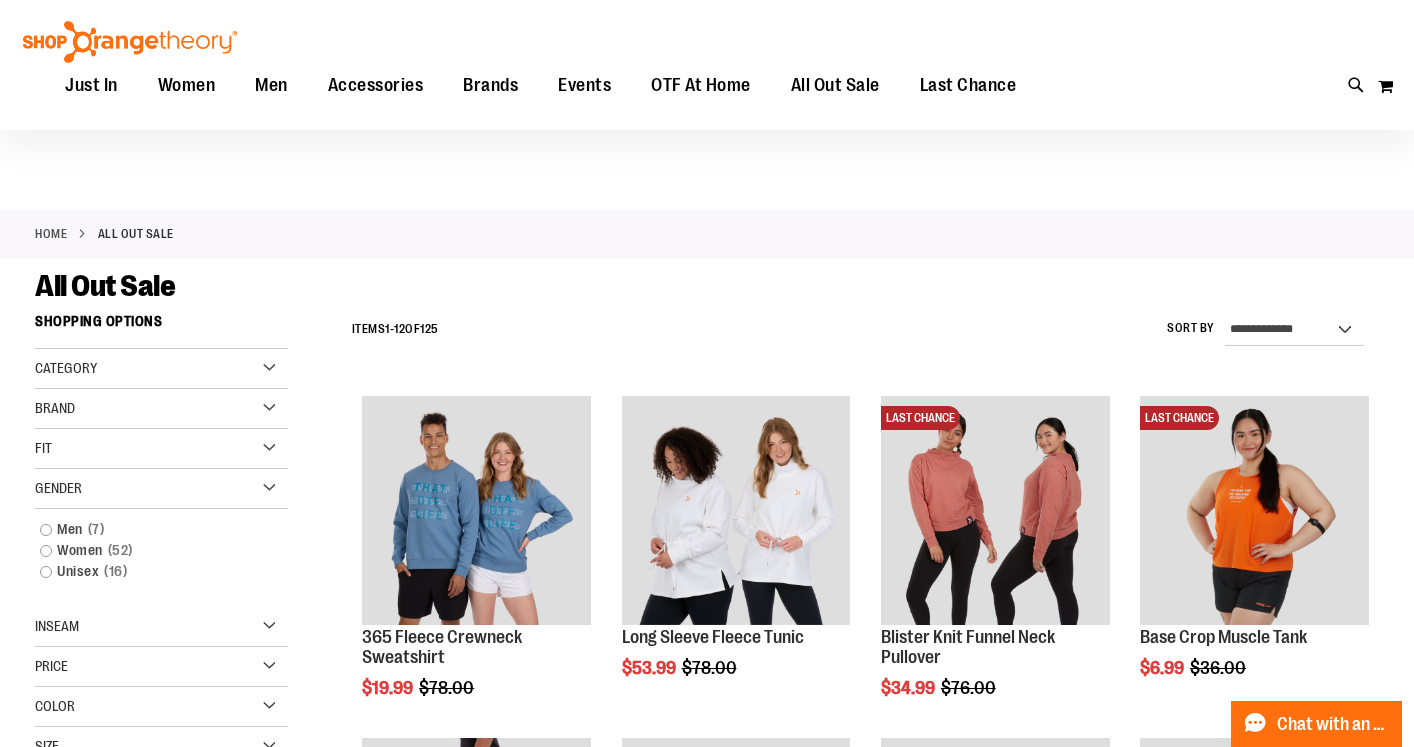scroll, scrollTop: 0, scrollLeft: 0, axis: both 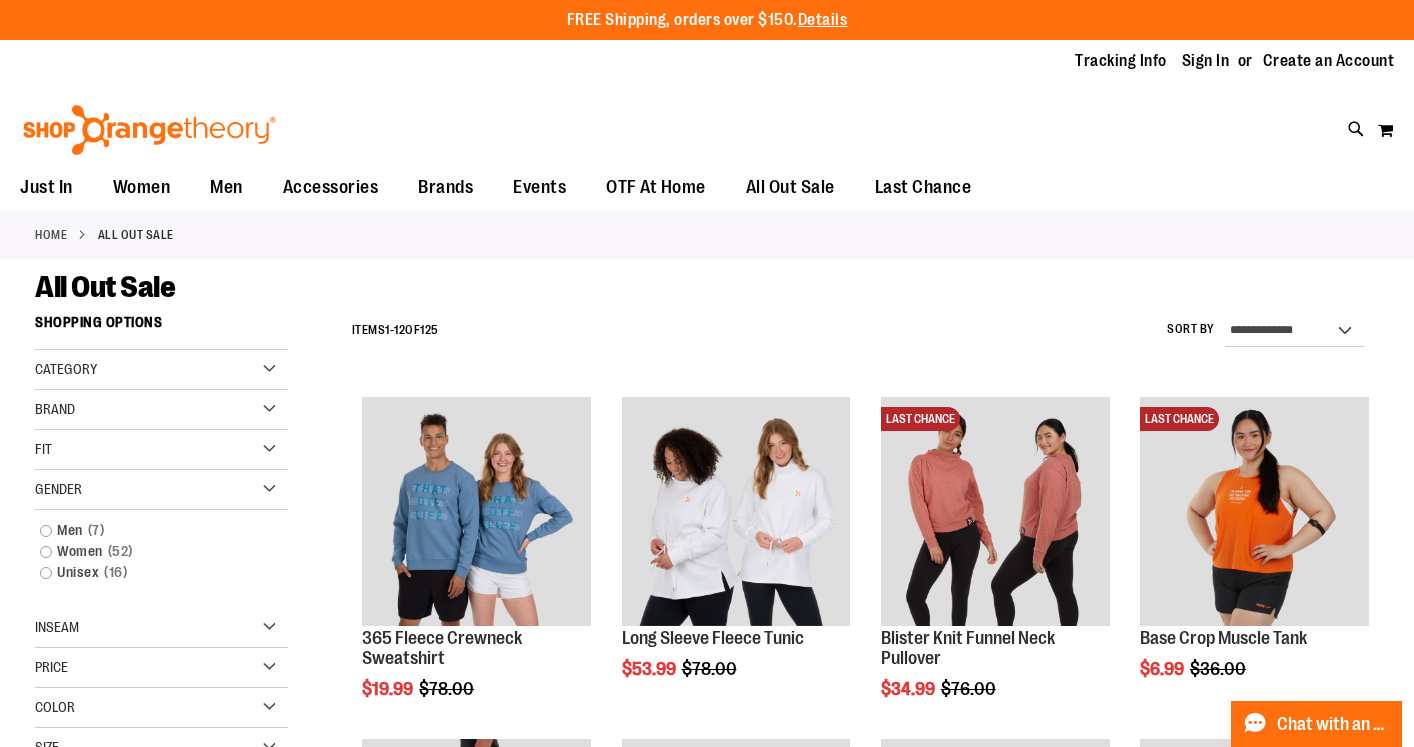 click on "Category" at bounding box center [161, 370] 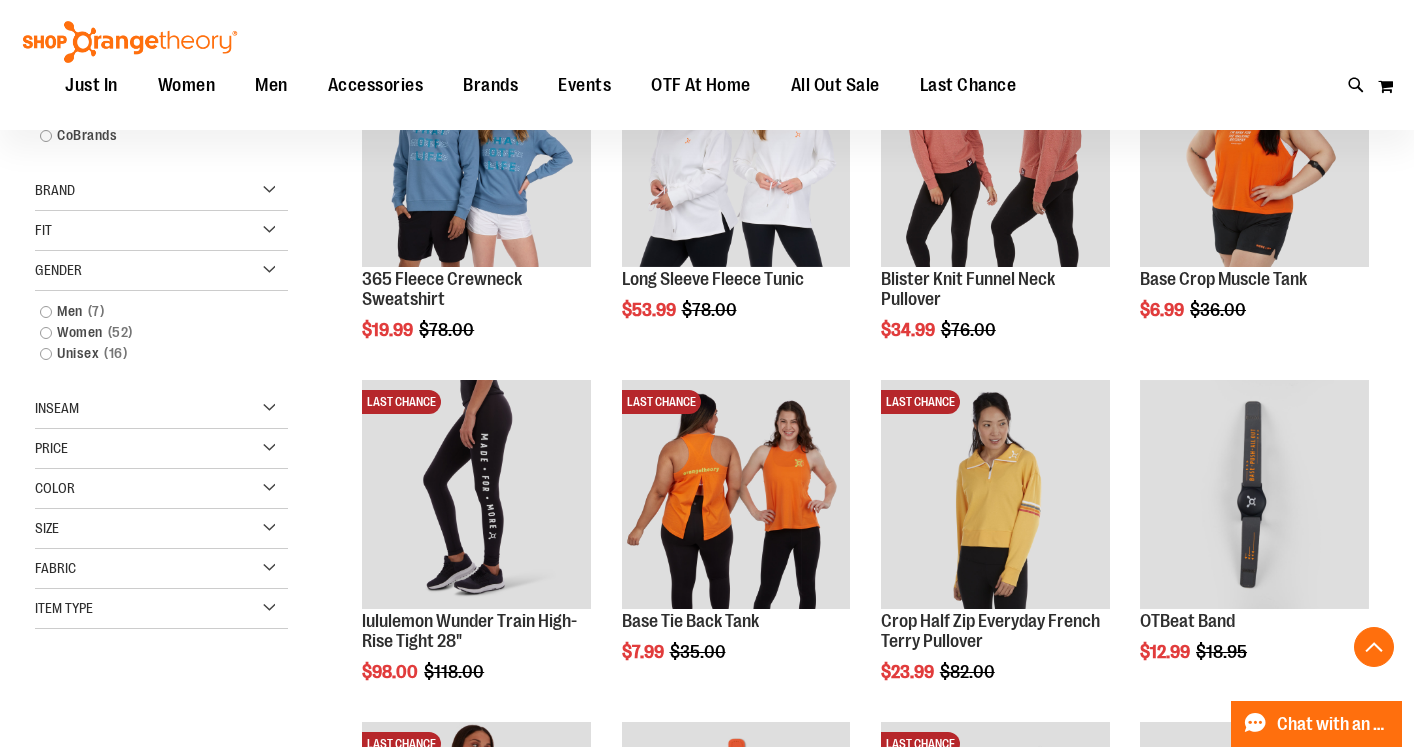 scroll, scrollTop: 363, scrollLeft: 0, axis: vertical 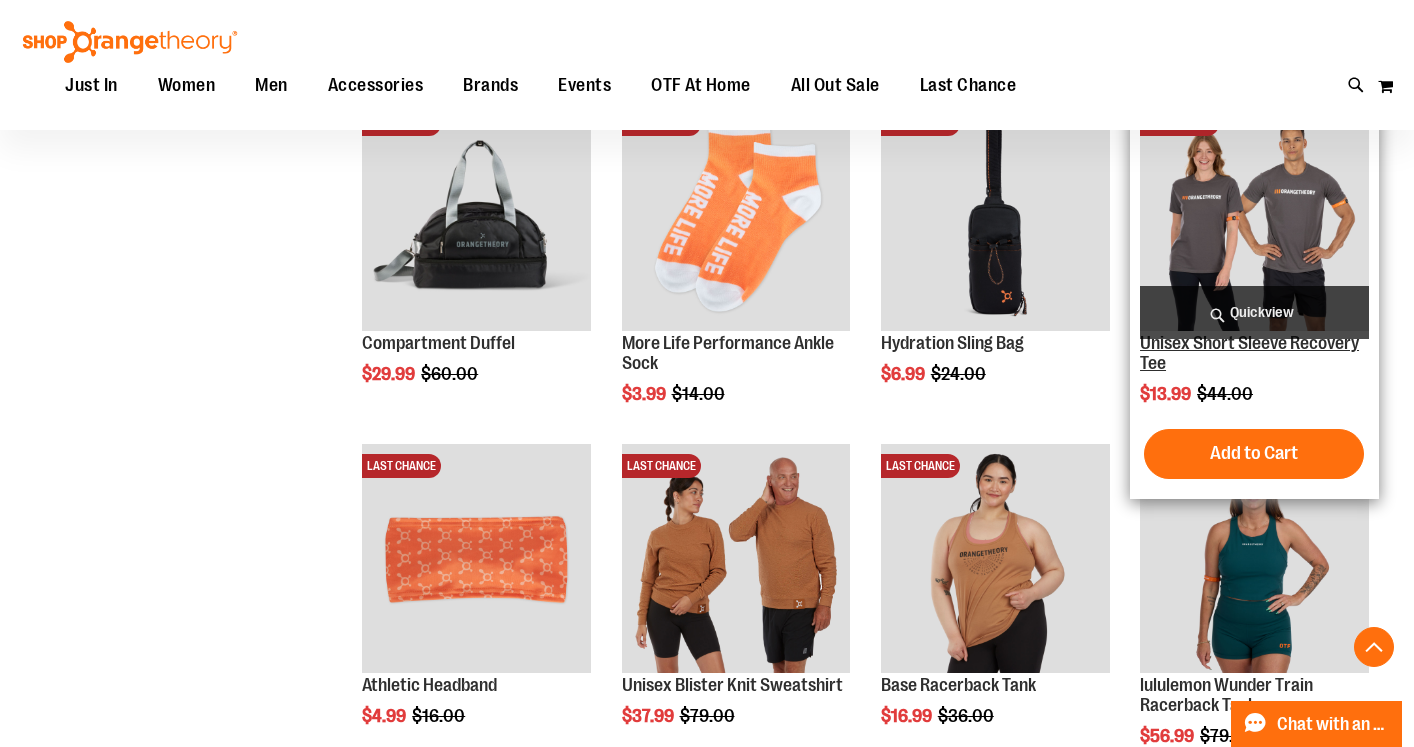 click on "Unisex Short Sleeve Recovery Tee" at bounding box center (1249, 353) 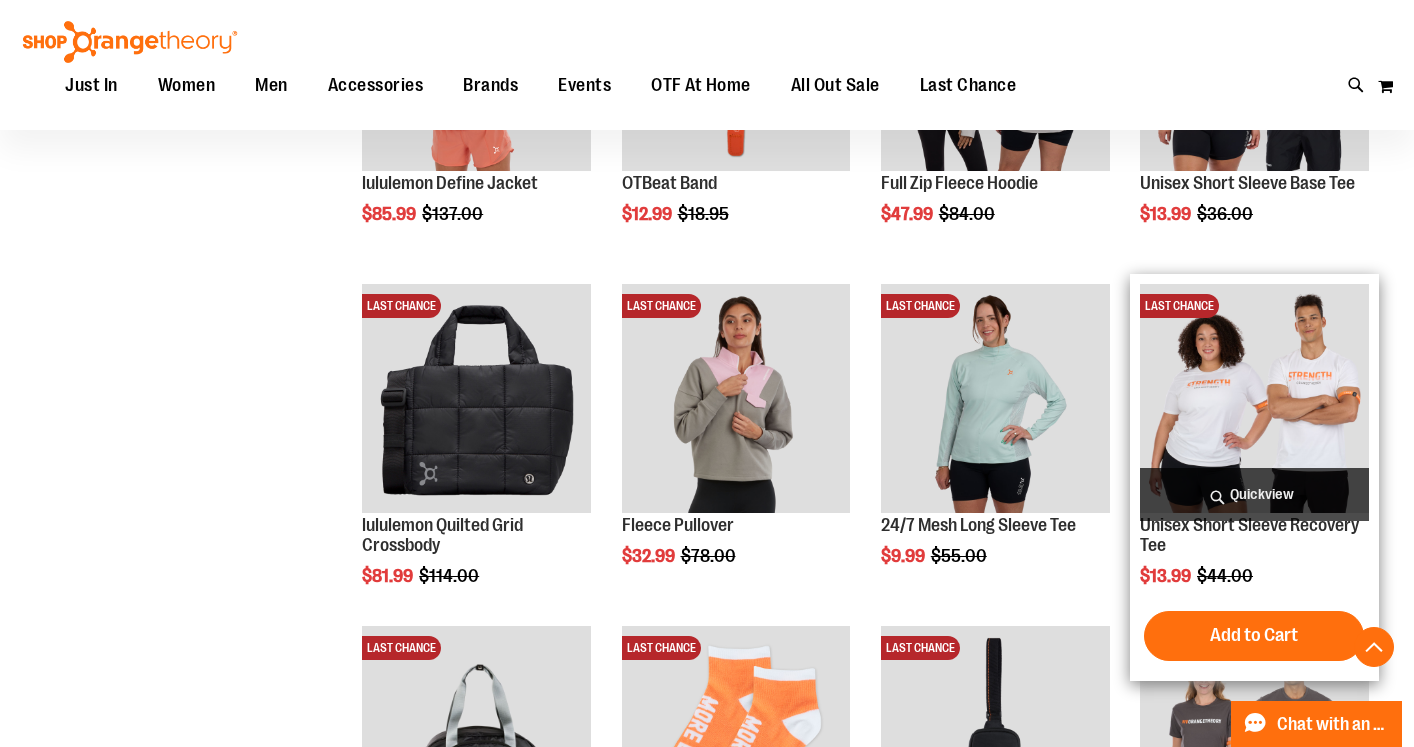 scroll, scrollTop: 1133, scrollLeft: 0, axis: vertical 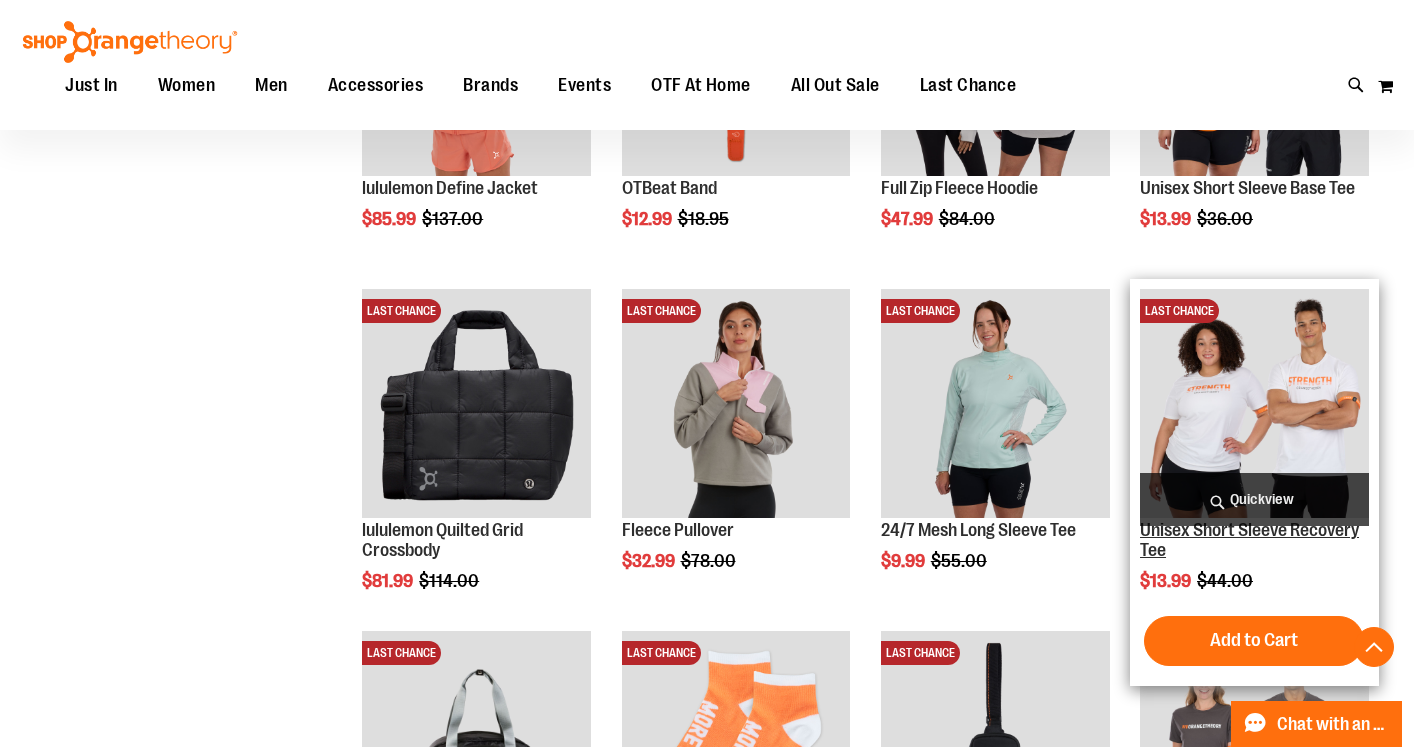 click on "Unisex Short Sleeve Recovery Tee" at bounding box center [1249, 540] 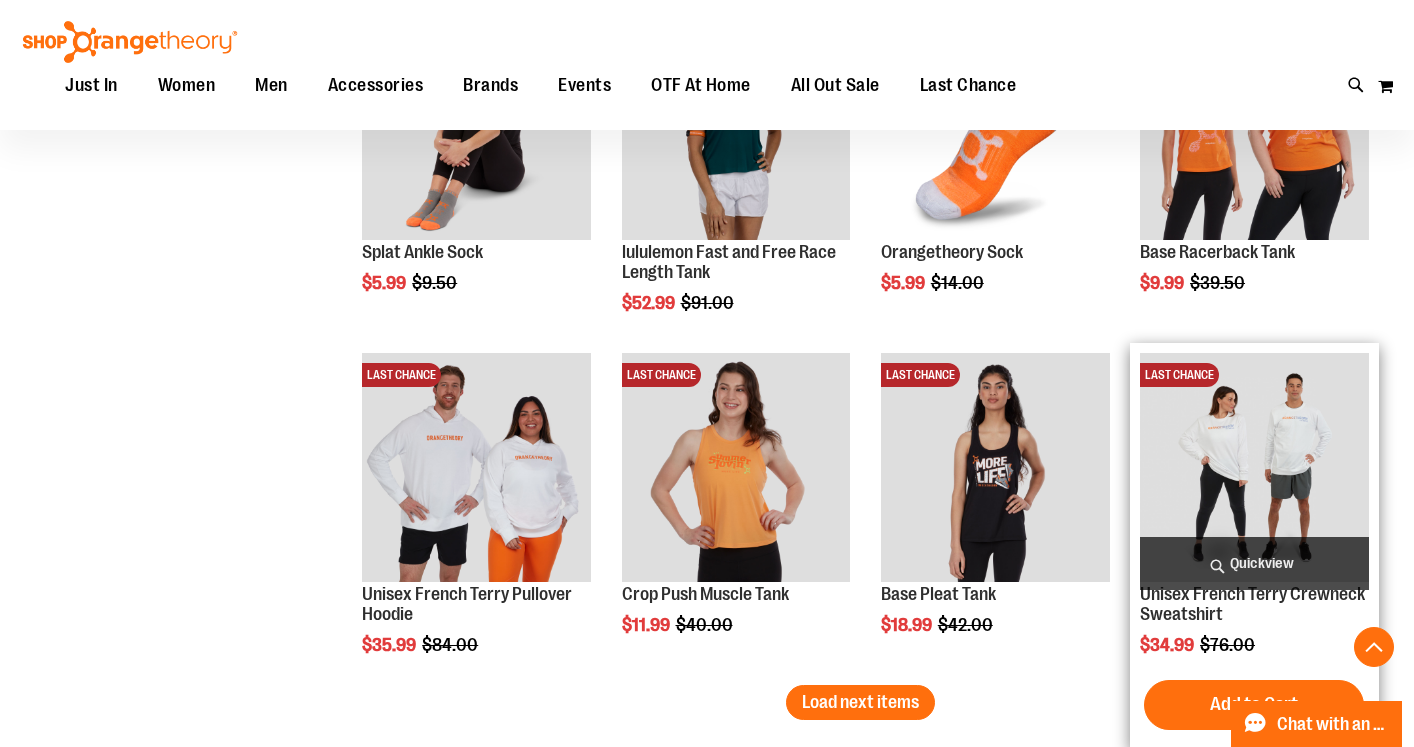 scroll, scrollTop: 2952, scrollLeft: 0, axis: vertical 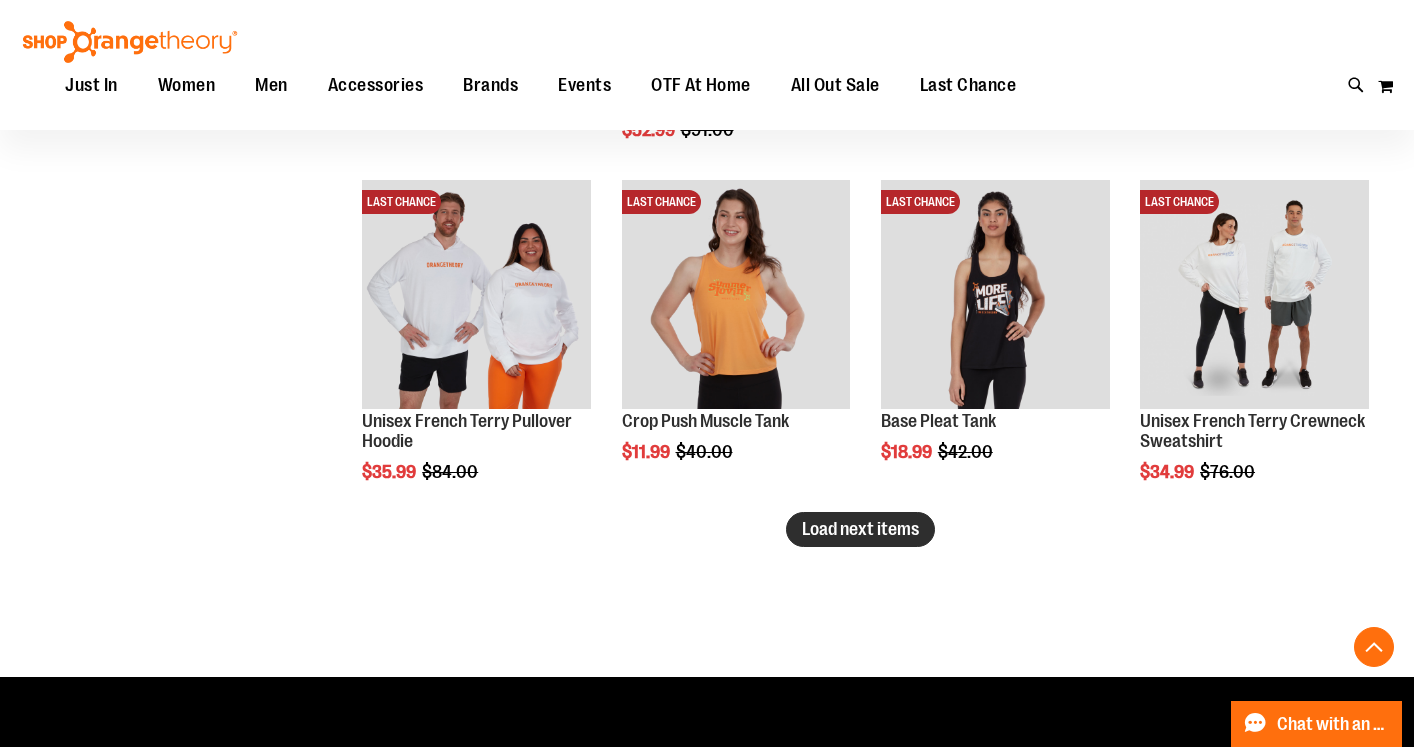 click on "Load next items" at bounding box center [860, 529] 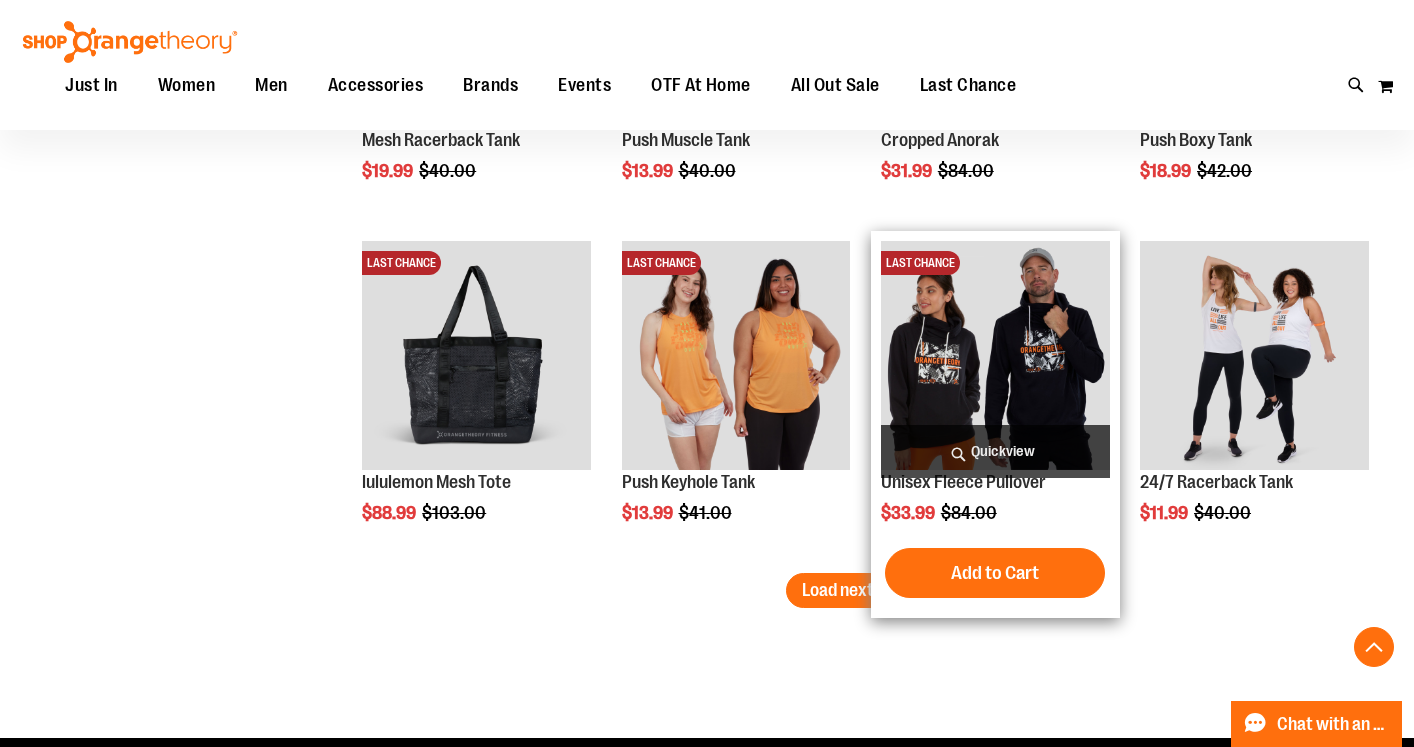 scroll, scrollTop: 3985, scrollLeft: 0, axis: vertical 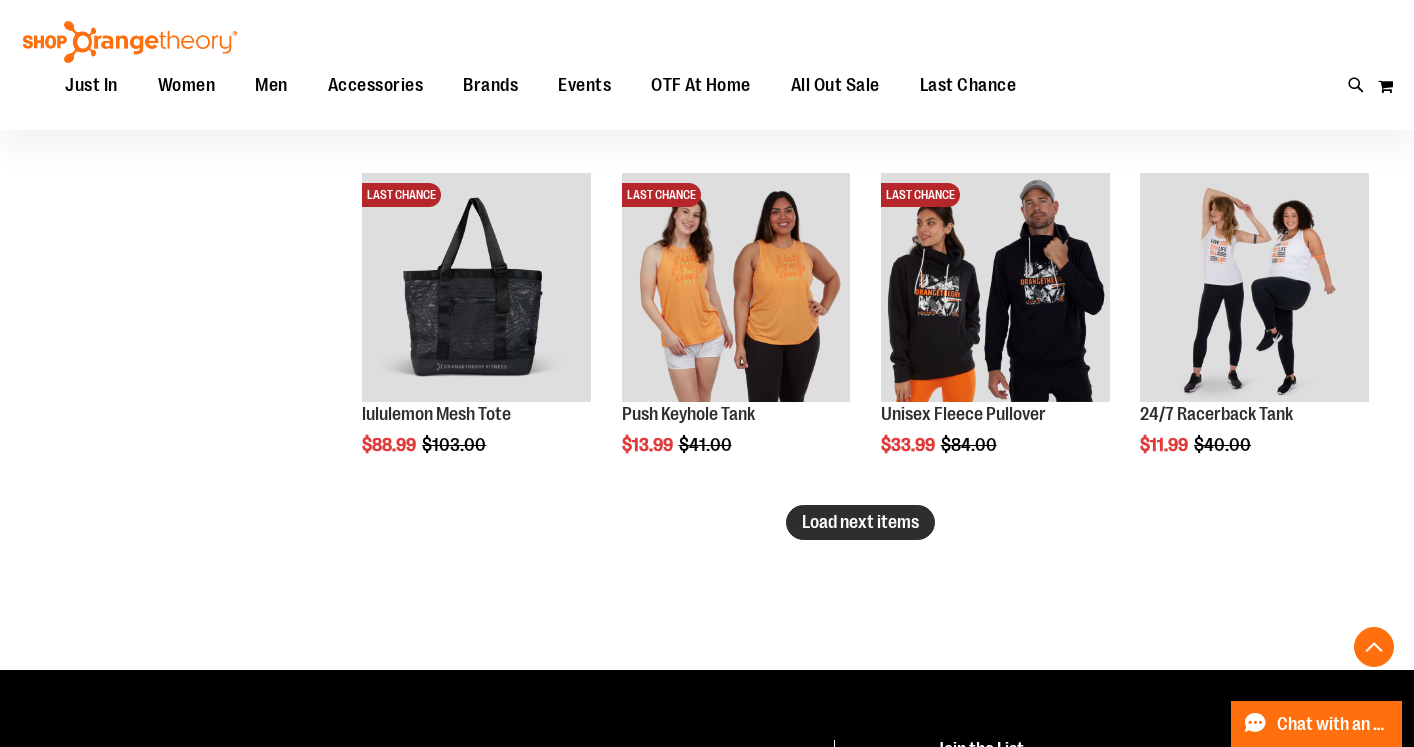 click on "Load next items" at bounding box center [860, 522] 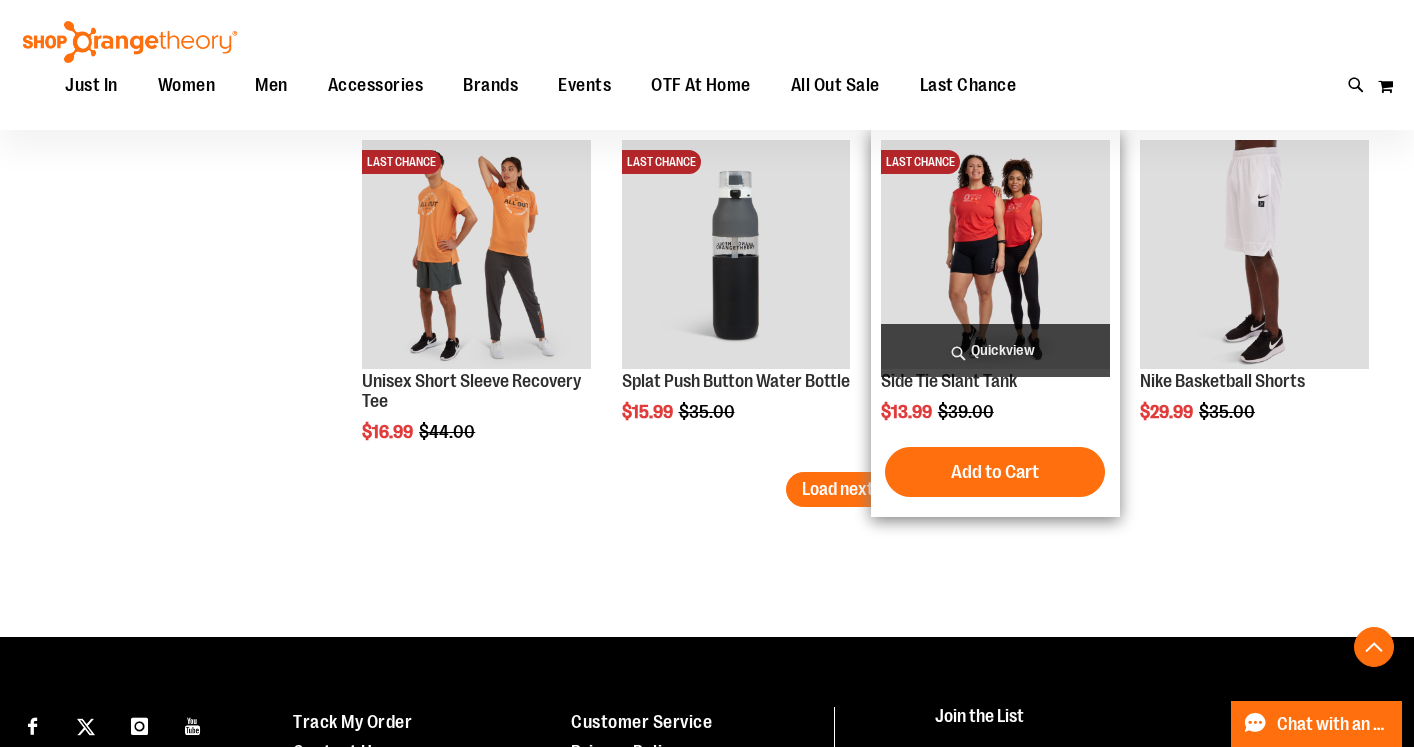 scroll, scrollTop: 5120, scrollLeft: 0, axis: vertical 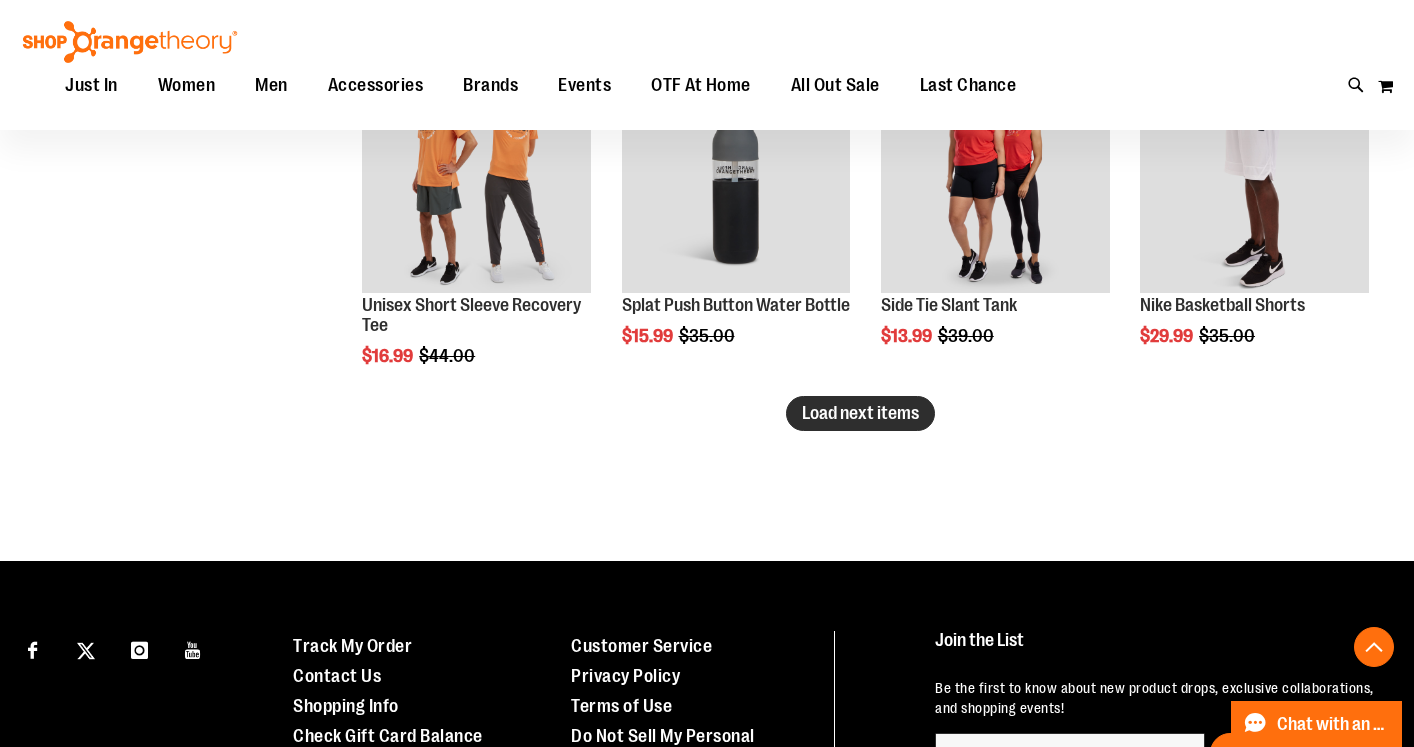 click on "Load next items" at bounding box center [860, 413] 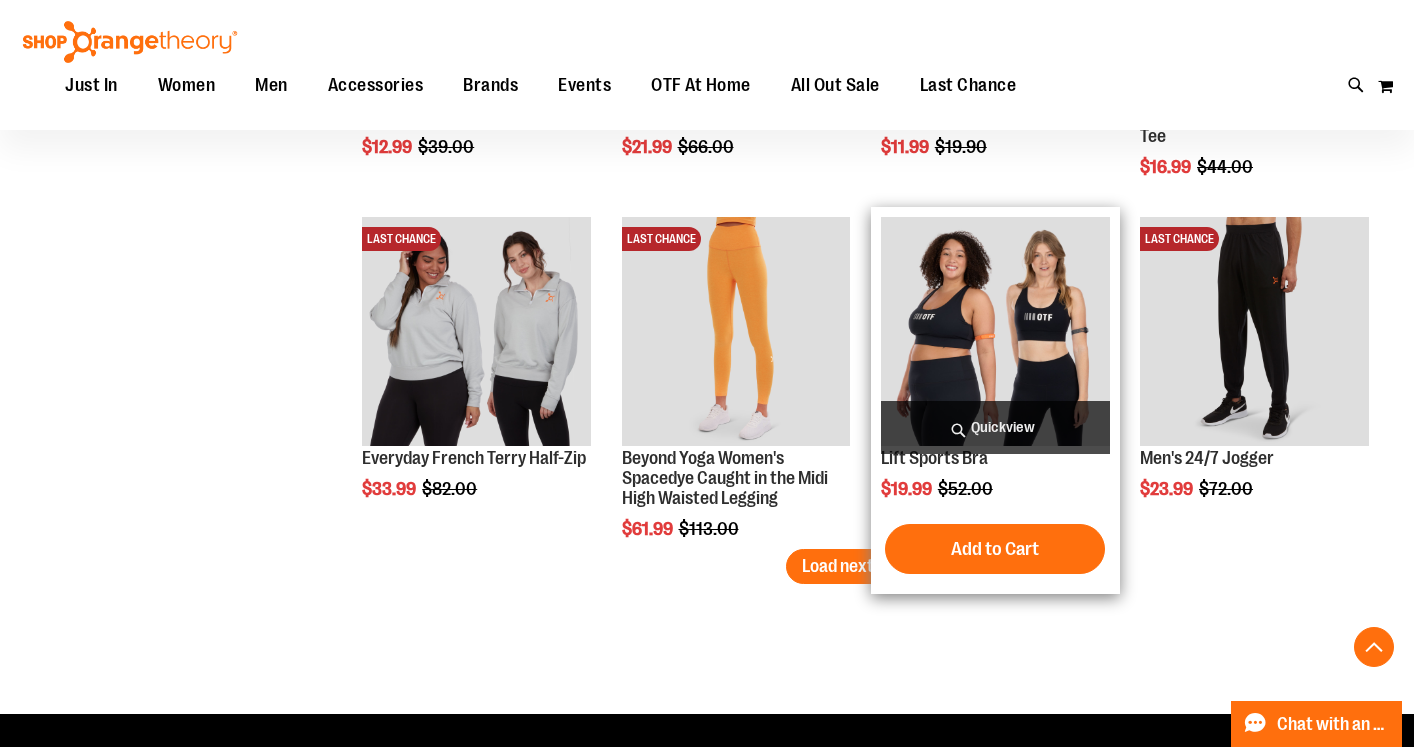 scroll, scrollTop: 6133, scrollLeft: 0, axis: vertical 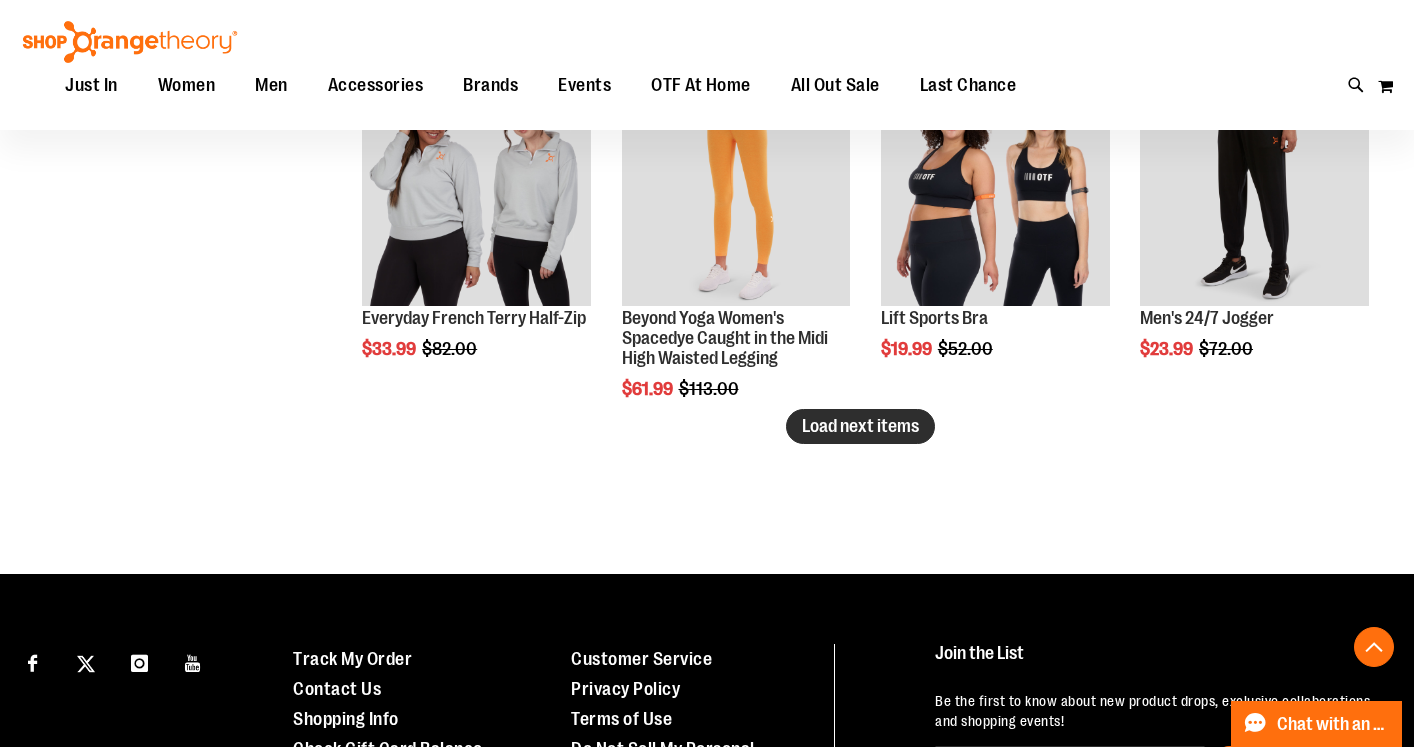 click on "Load next items" at bounding box center [860, 426] 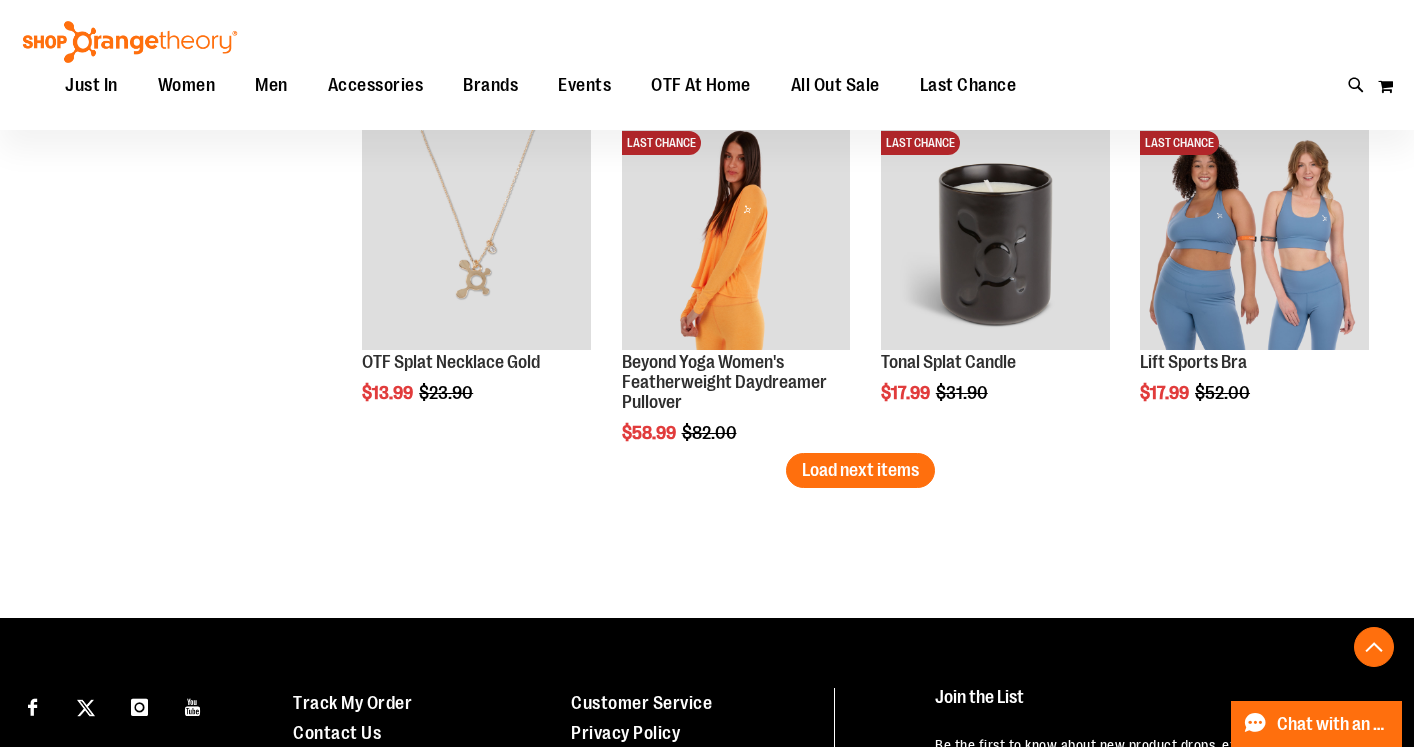 scroll, scrollTop: 7132, scrollLeft: 0, axis: vertical 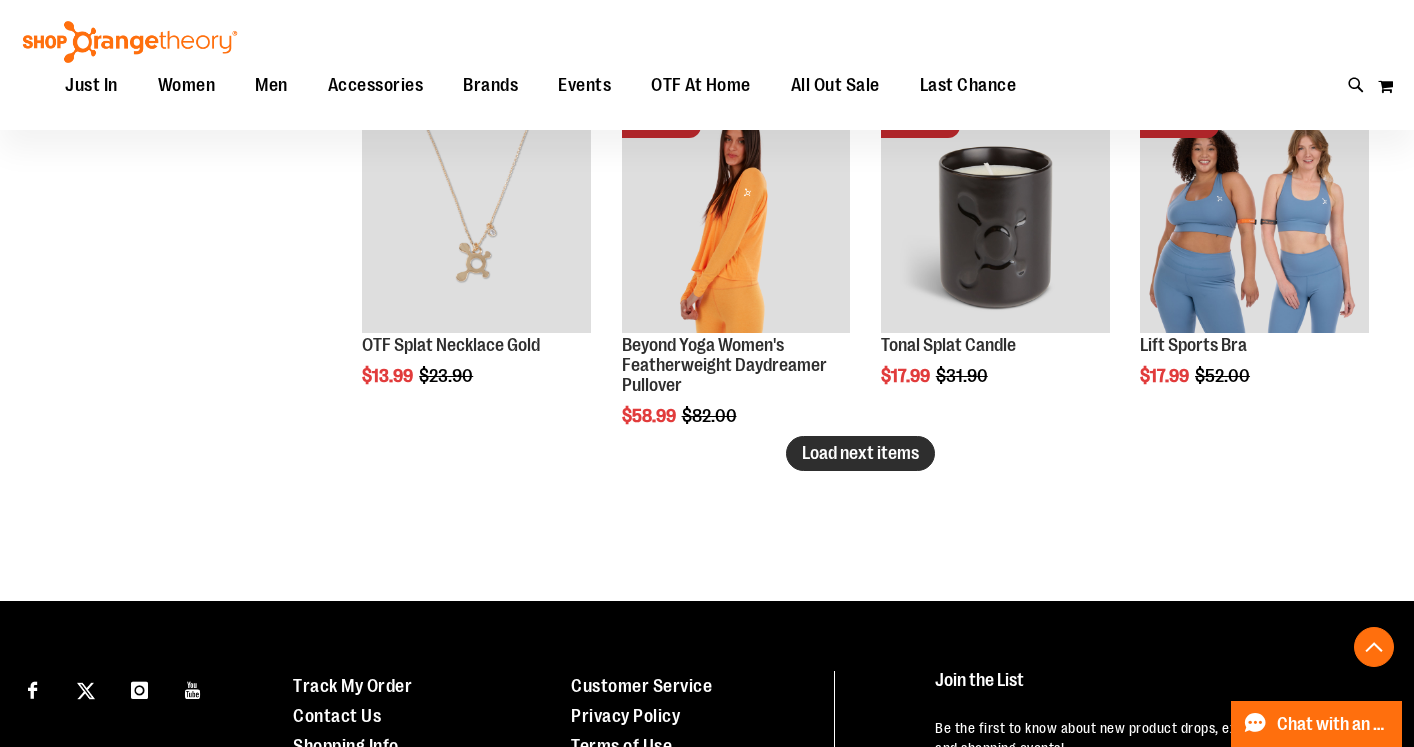click on "Load next items" at bounding box center [860, 453] 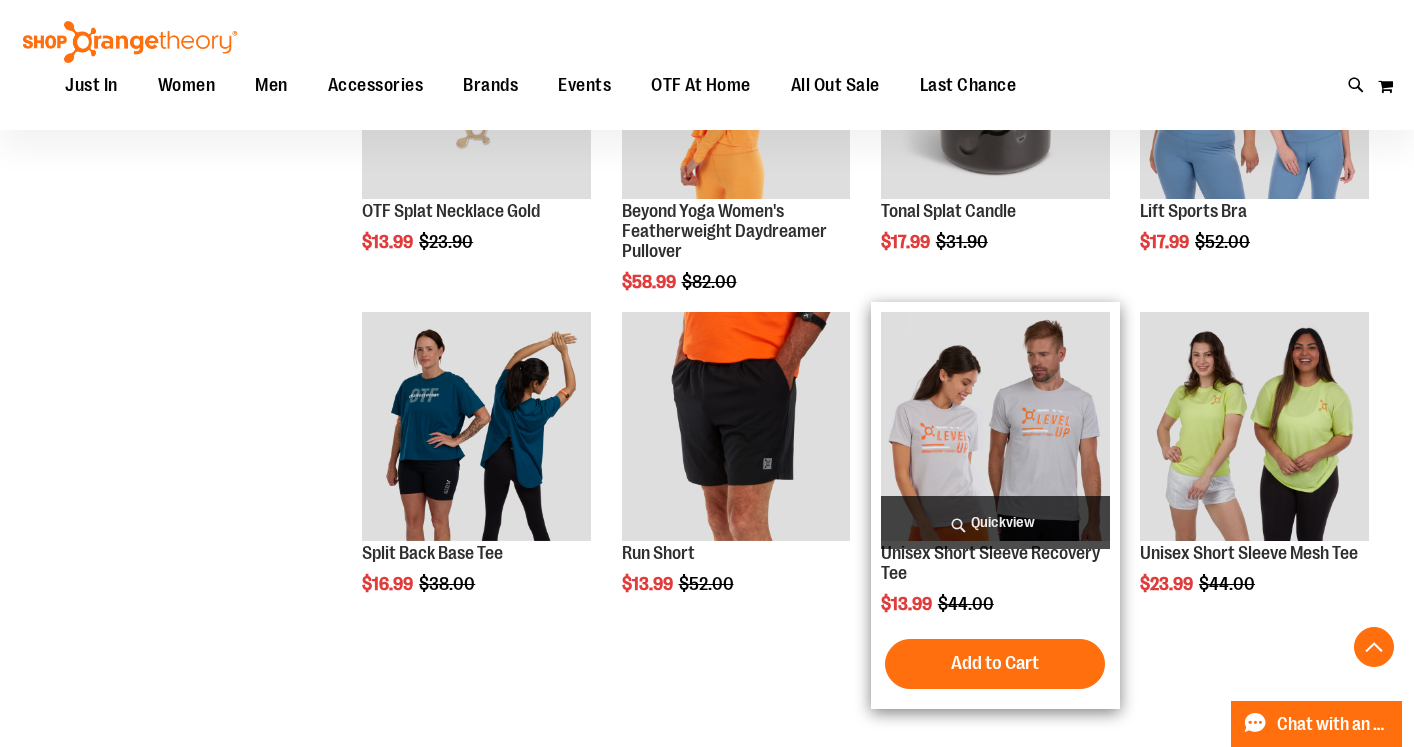 scroll, scrollTop: 7267, scrollLeft: 0, axis: vertical 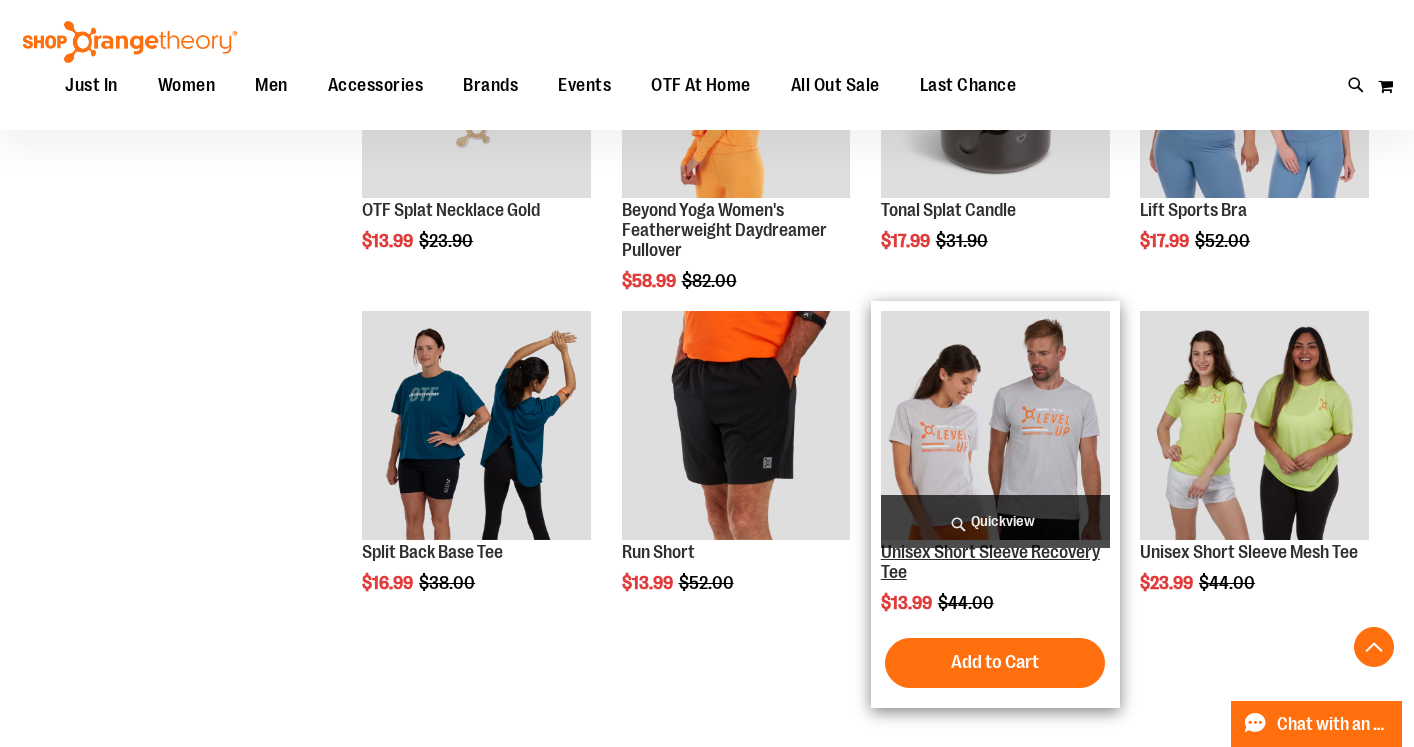 click on "Unisex Short Sleeve Recovery Tee" at bounding box center [990, 562] 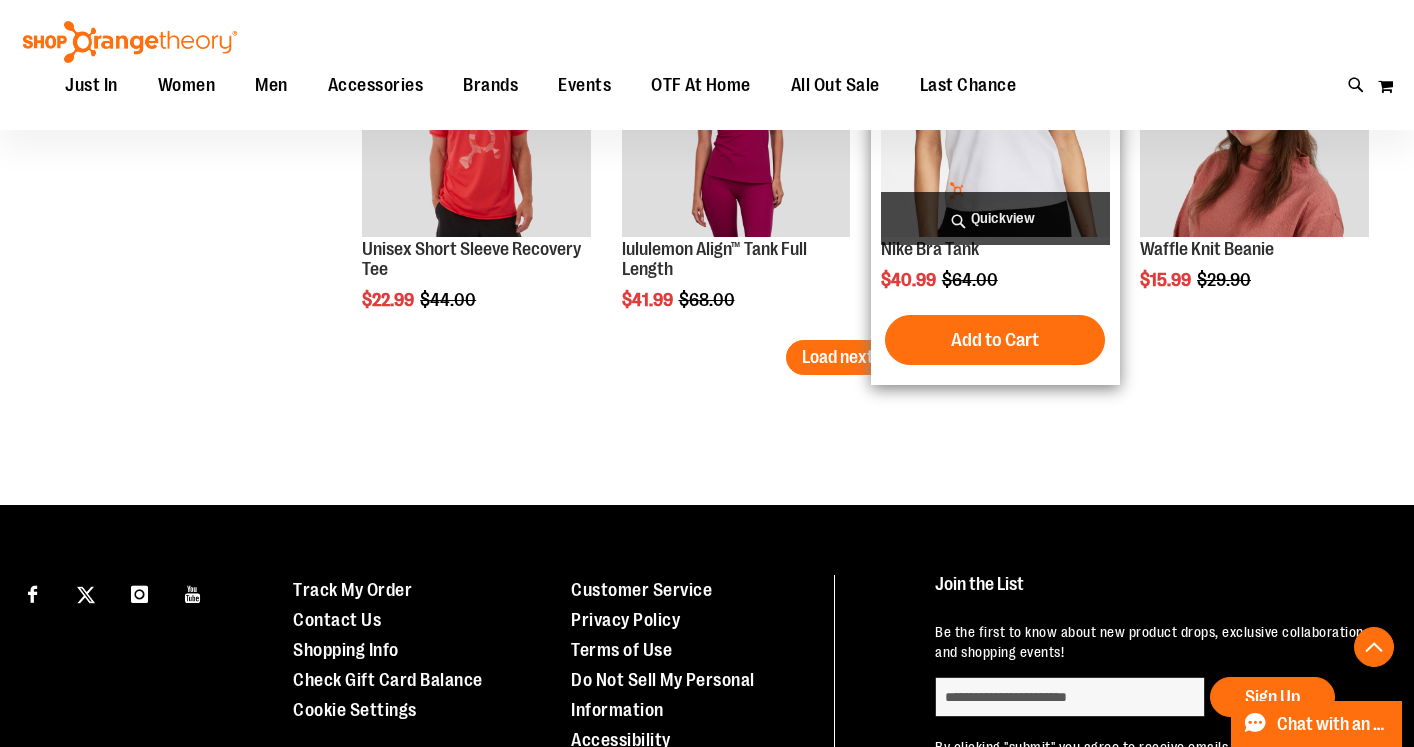 scroll, scrollTop: 8269, scrollLeft: 0, axis: vertical 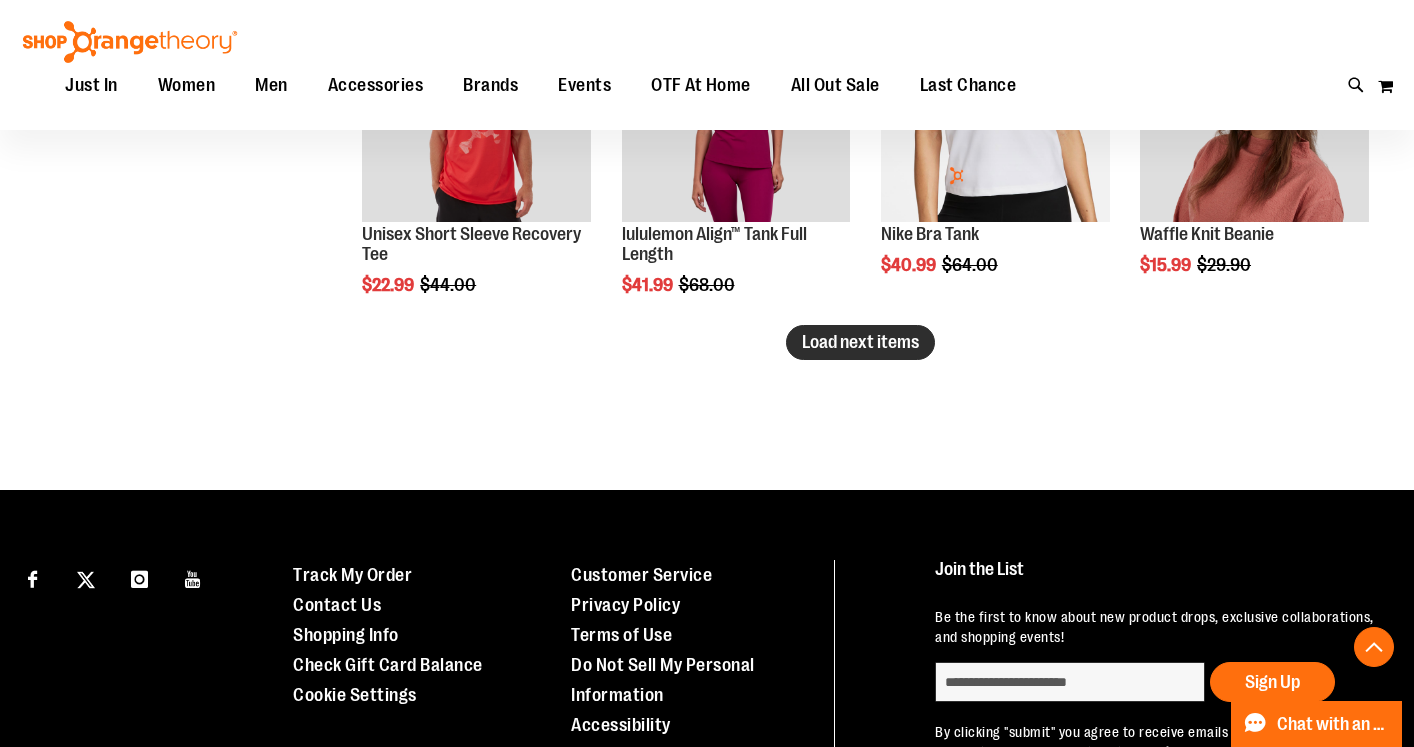 click on "Load next items" at bounding box center [860, 342] 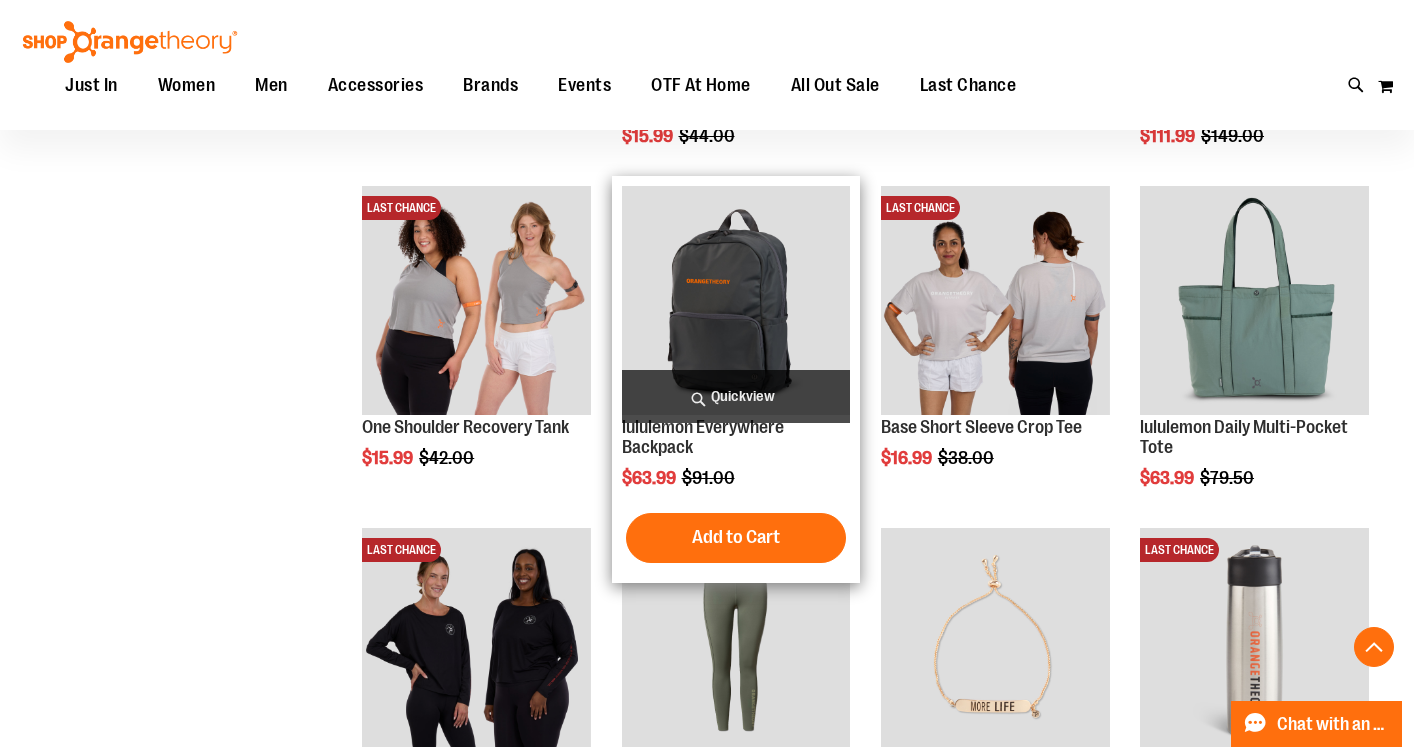 scroll, scrollTop: 9204, scrollLeft: 0, axis: vertical 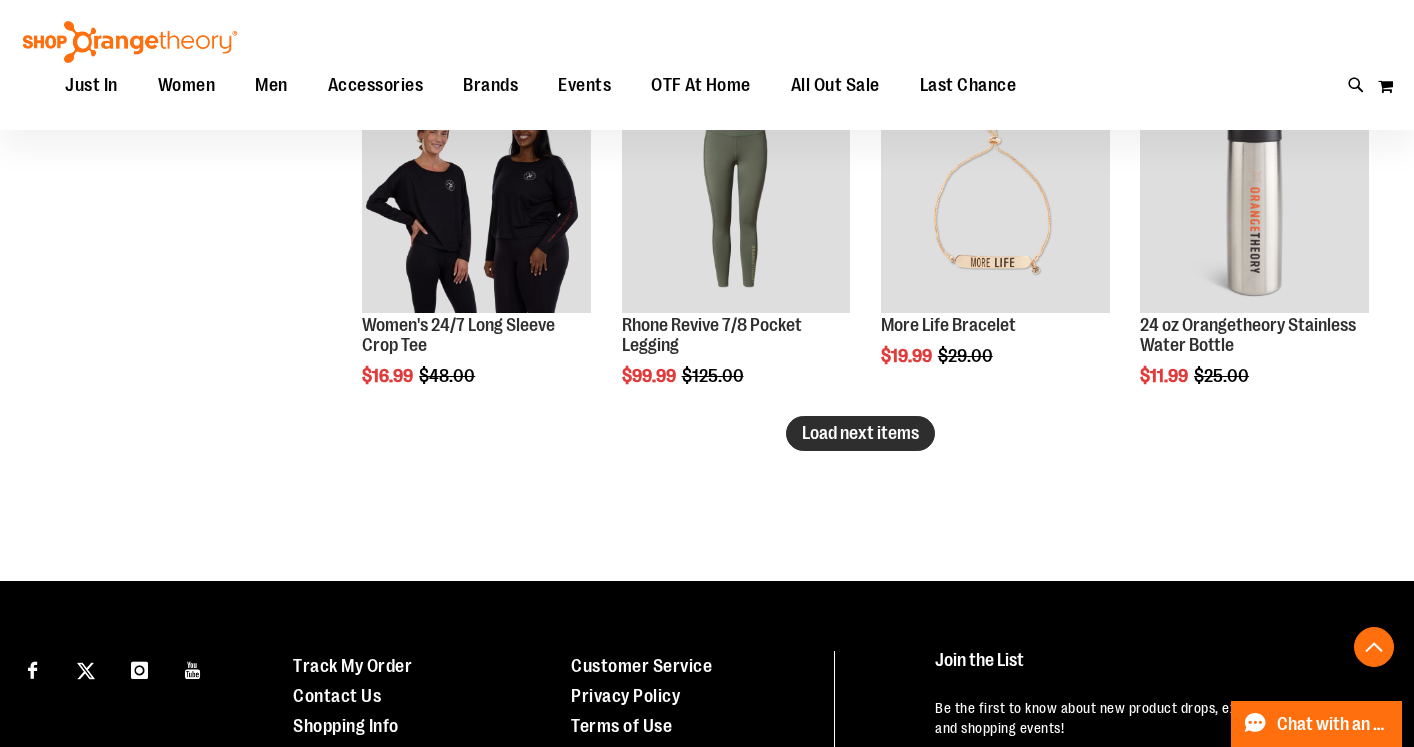 click on "Load next items" at bounding box center [860, 433] 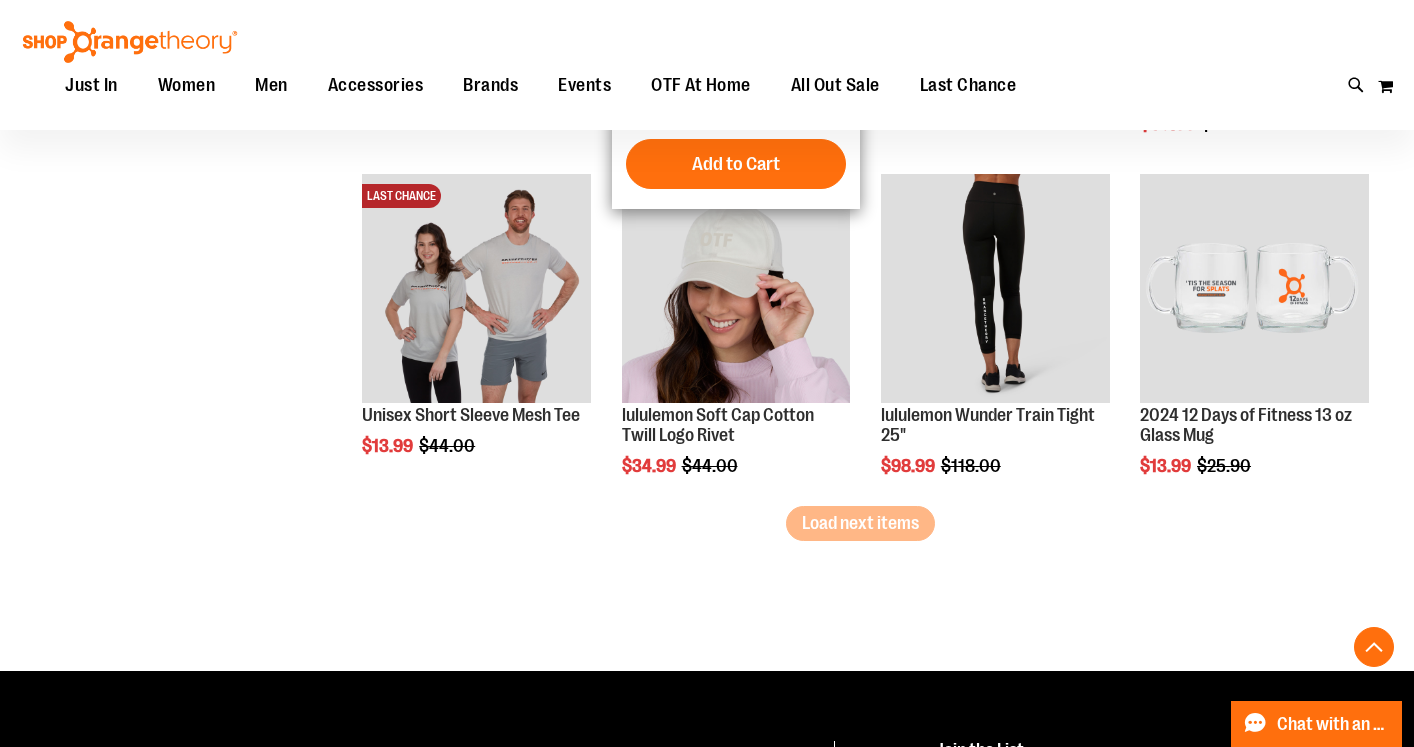 scroll, scrollTop: 10199, scrollLeft: 0, axis: vertical 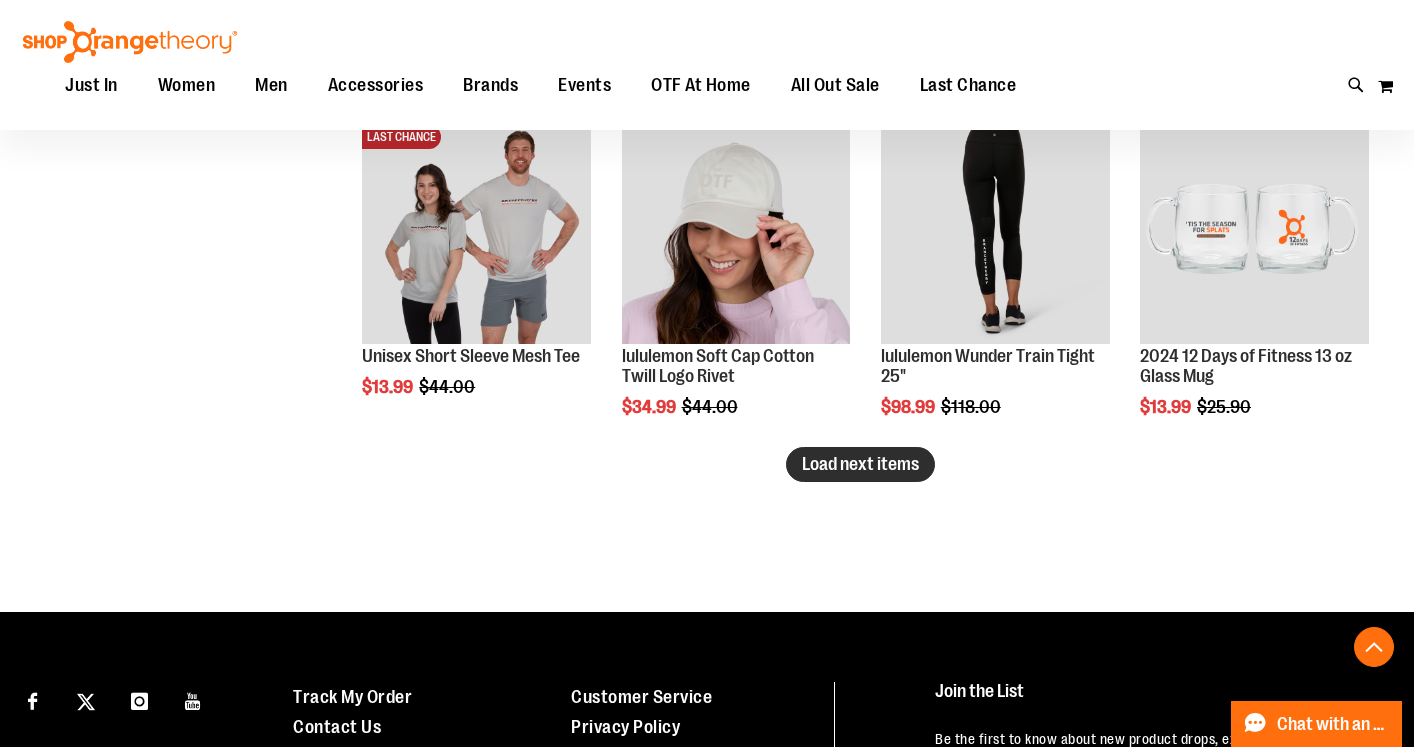 click on "Load next items" at bounding box center (860, 464) 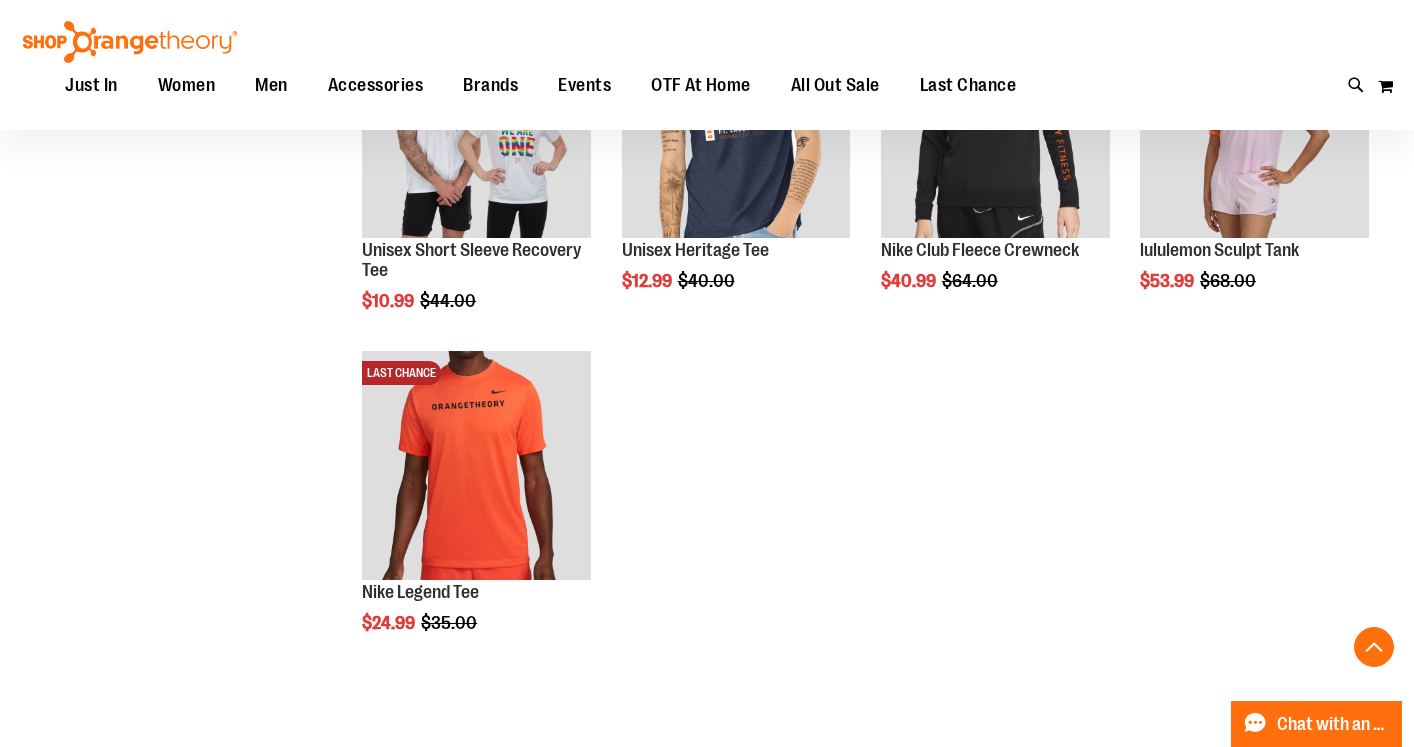 scroll, scrollTop: 10683, scrollLeft: 0, axis: vertical 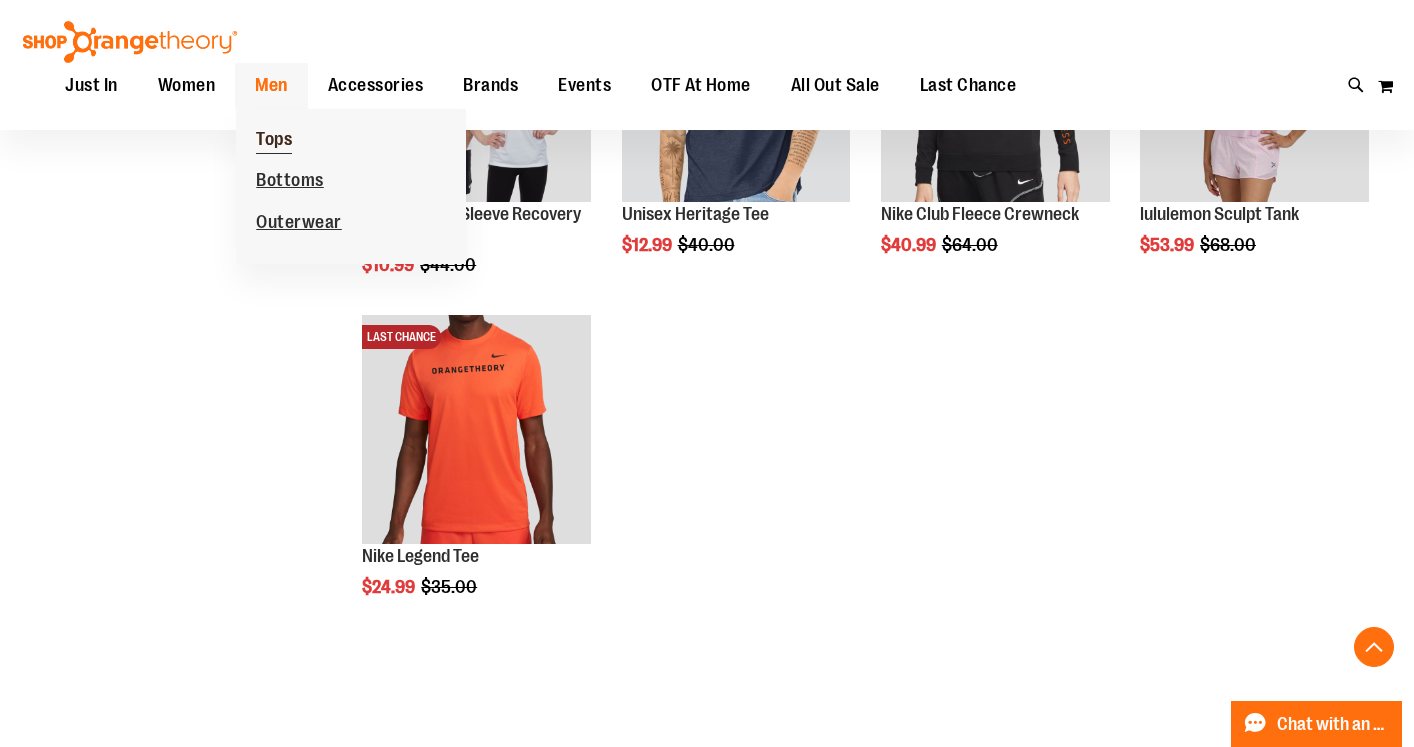 click on "Tops" at bounding box center (274, 141) 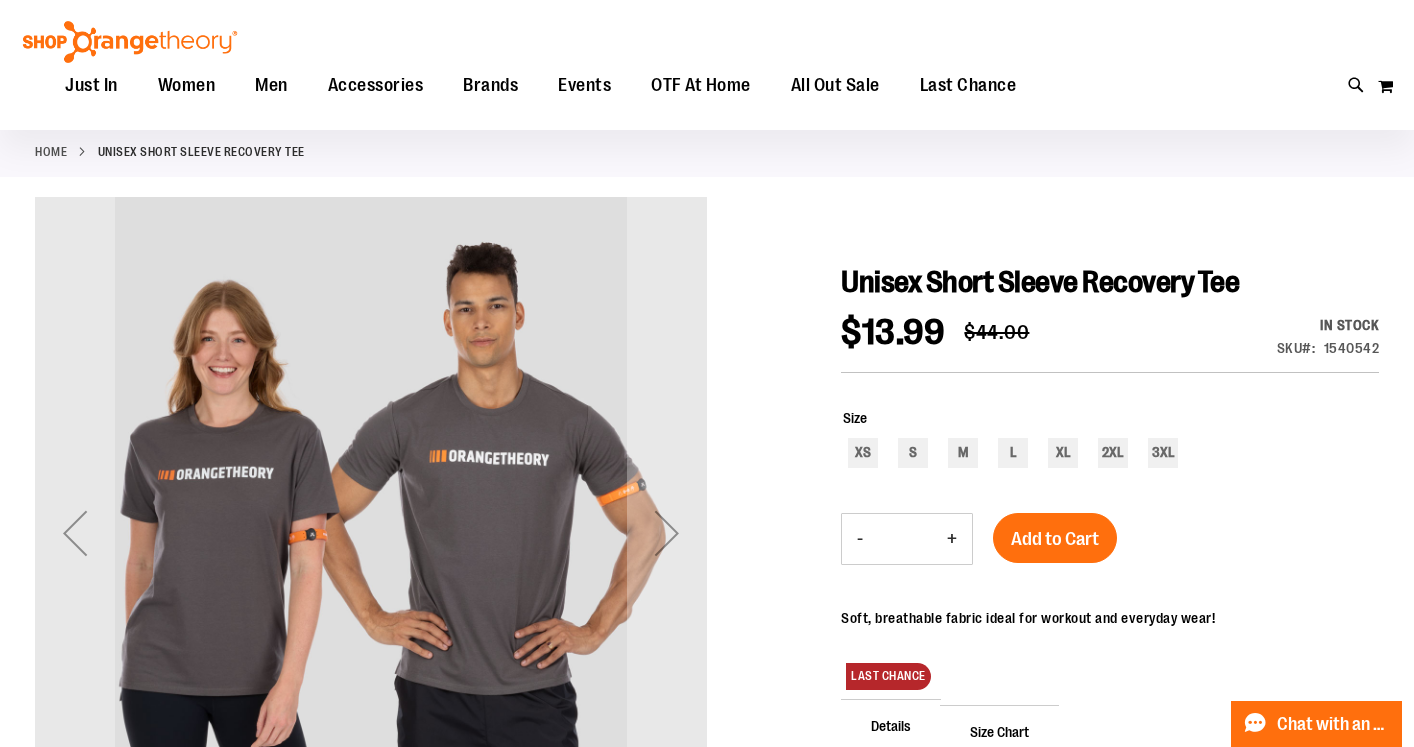 scroll, scrollTop: 107, scrollLeft: 0, axis: vertical 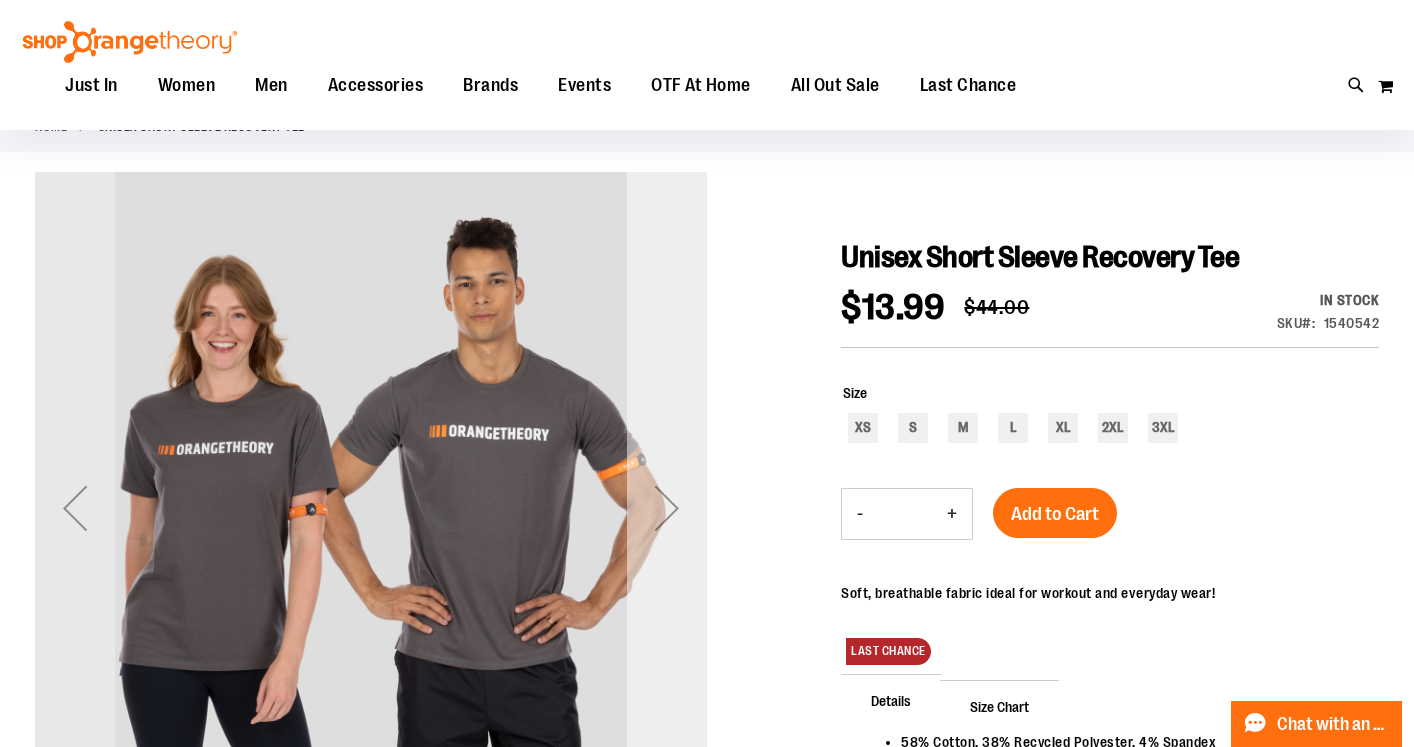click at bounding box center [667, 508] 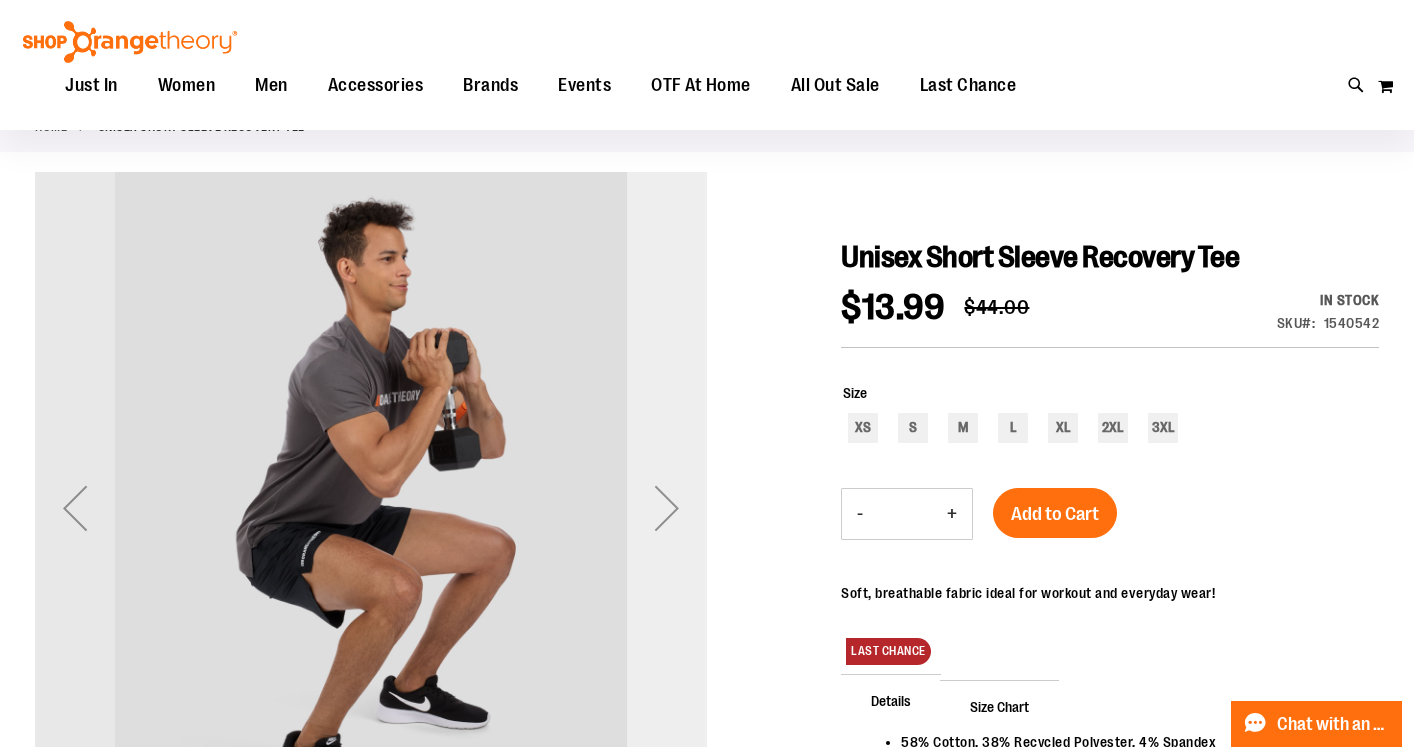 click at bounding box center [667, 508] 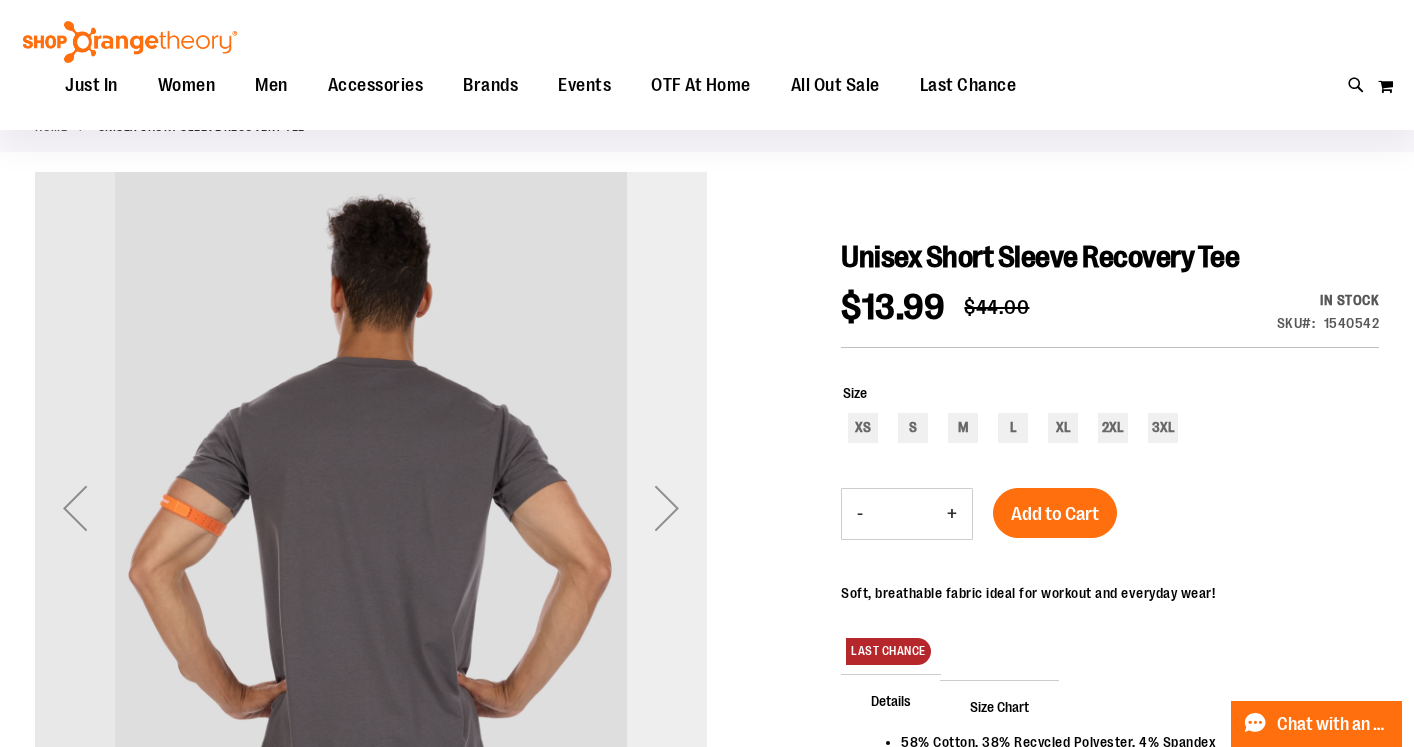 click at bounding box center (667, 508) 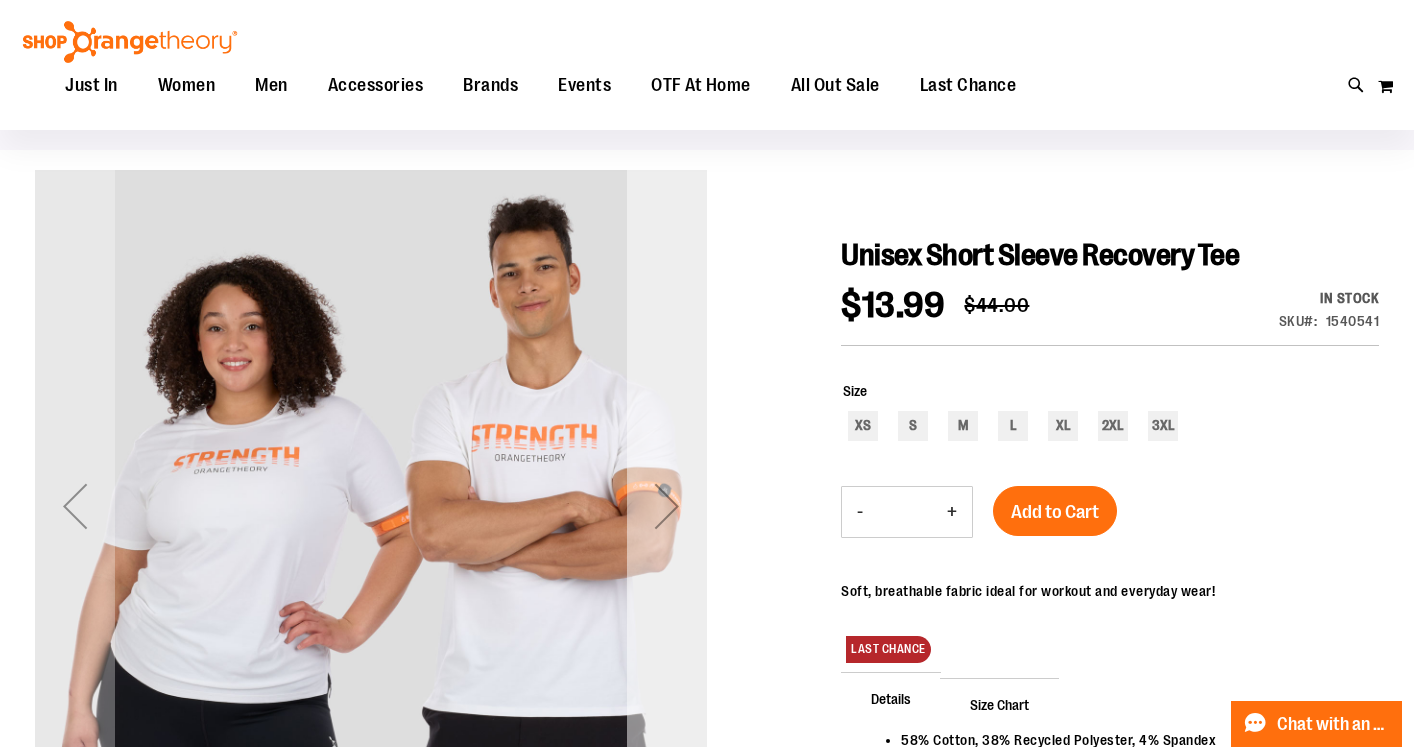 scroll, scrollTop: 129, scrollLeft: 0, axis: vertical 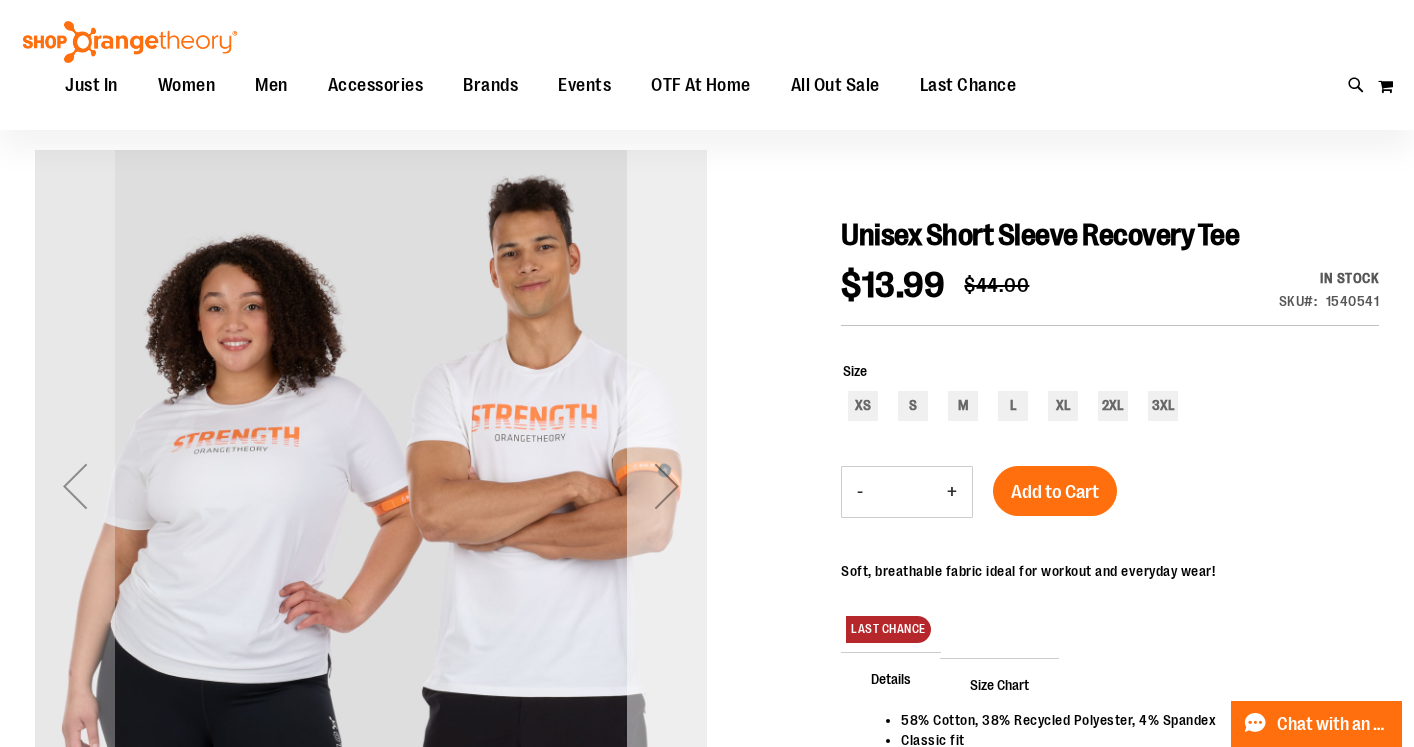 click at bounding box center (667, 486) 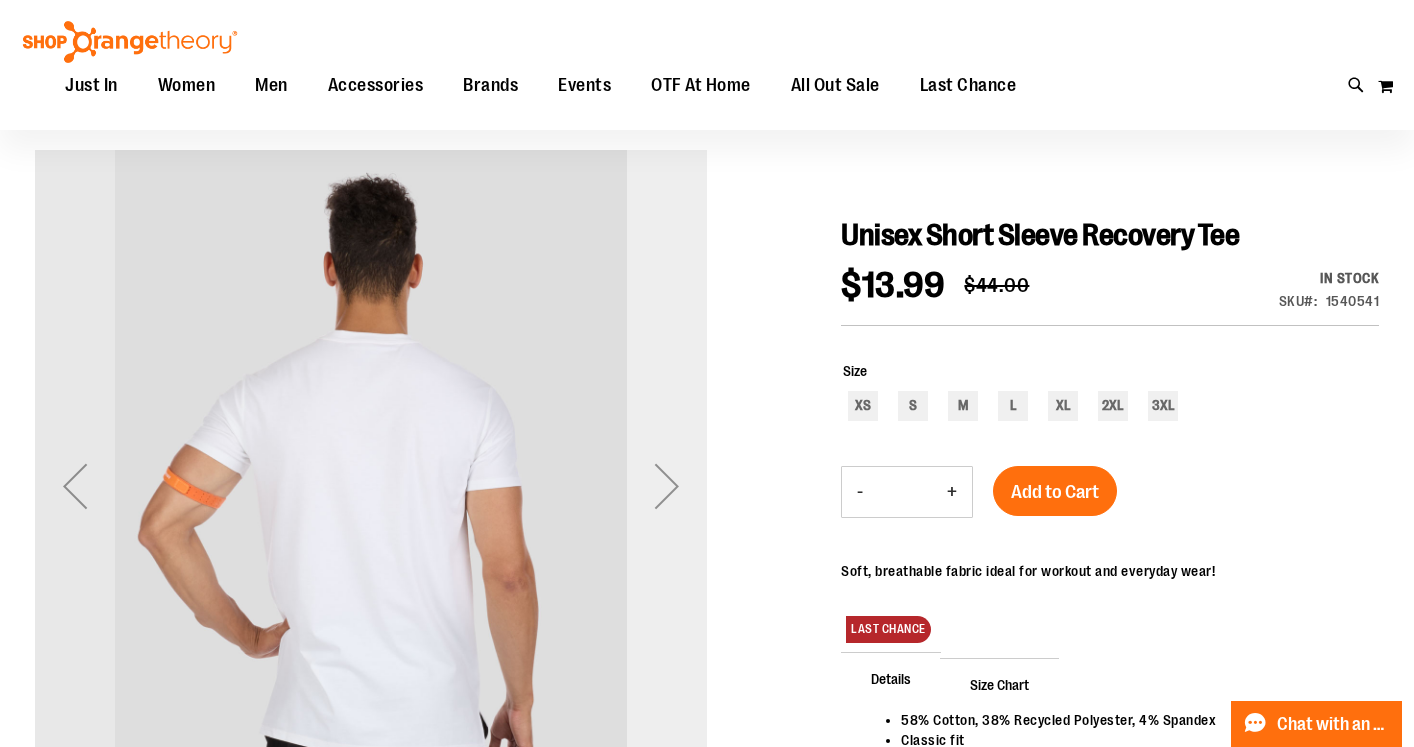 click at bounding box center [667, 486] 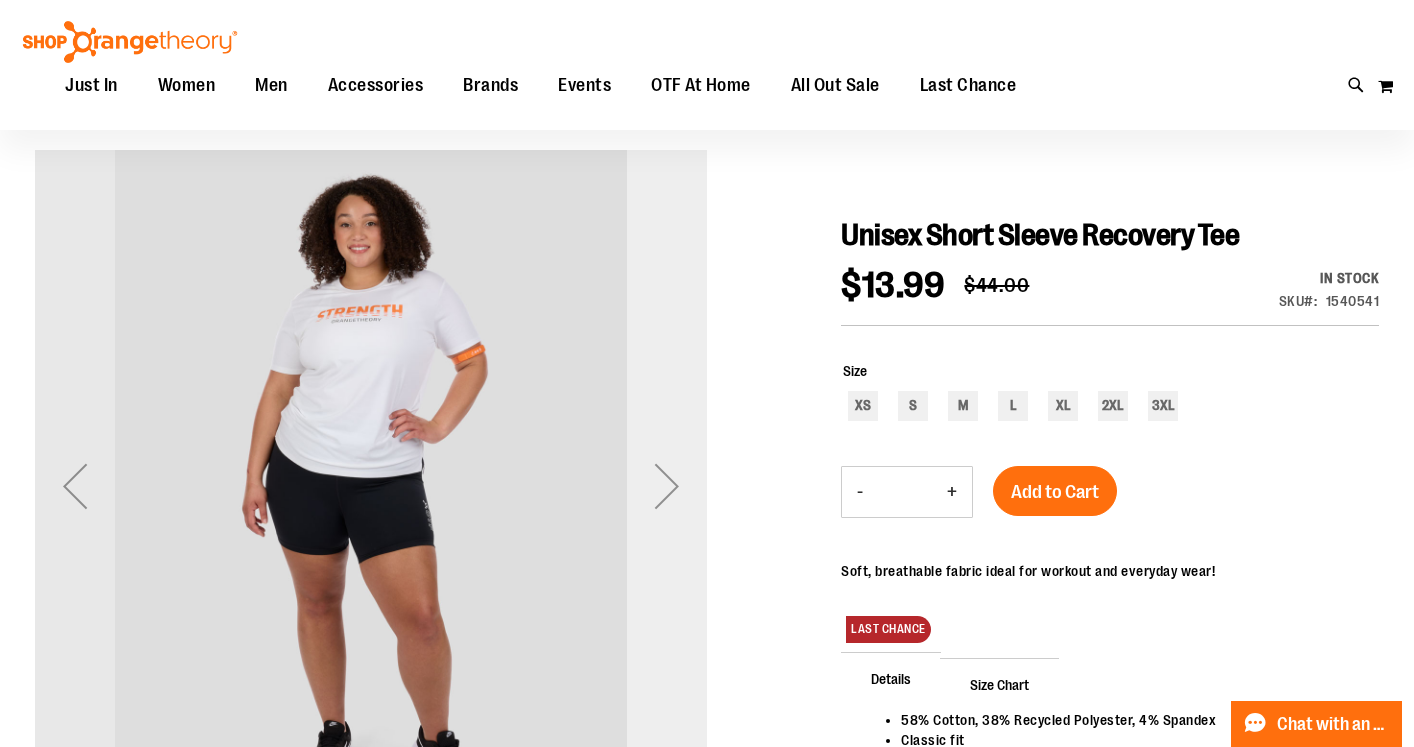 click at bounding box center (667, 486) 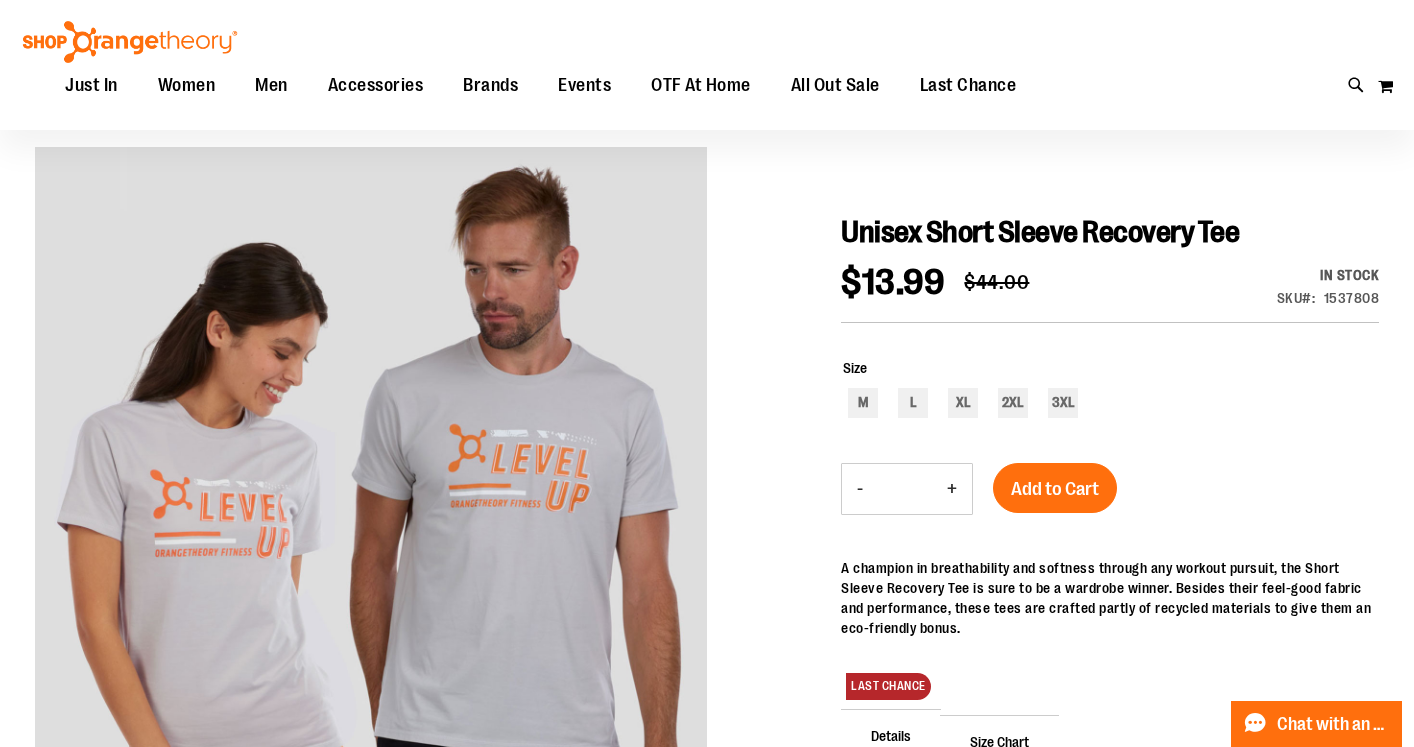 scroll, scrollTop: 143, scrollLeft: 0, axis: vertical 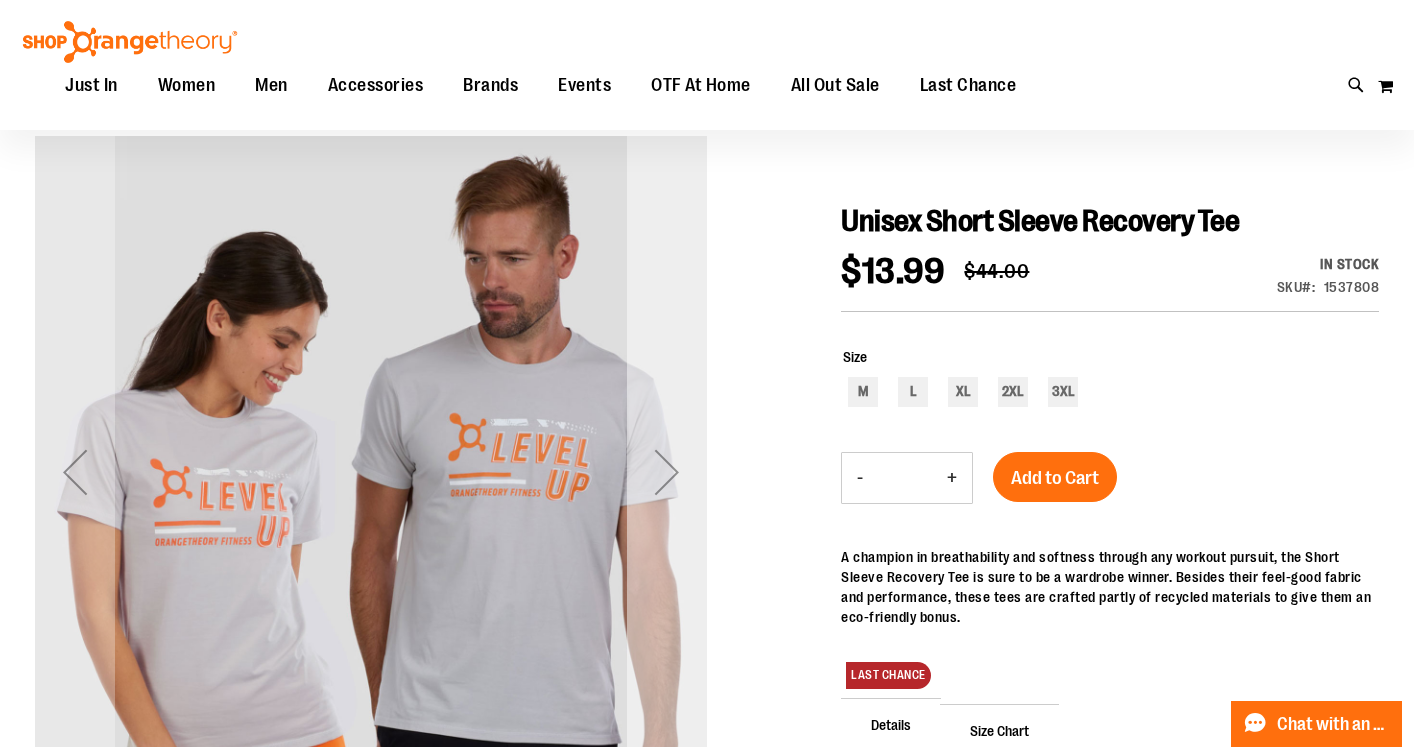 click at bounding box center [667, 472] 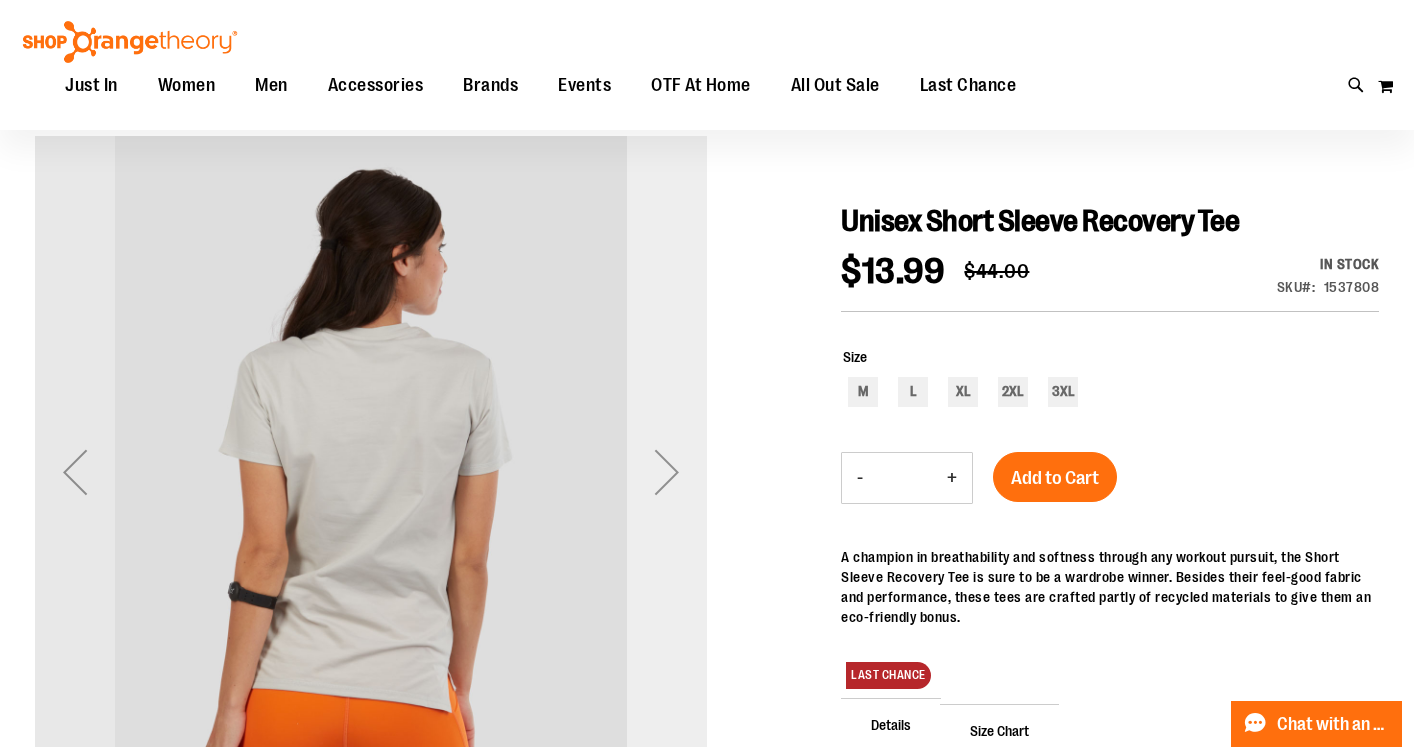 click at bounding box center (667, 472) 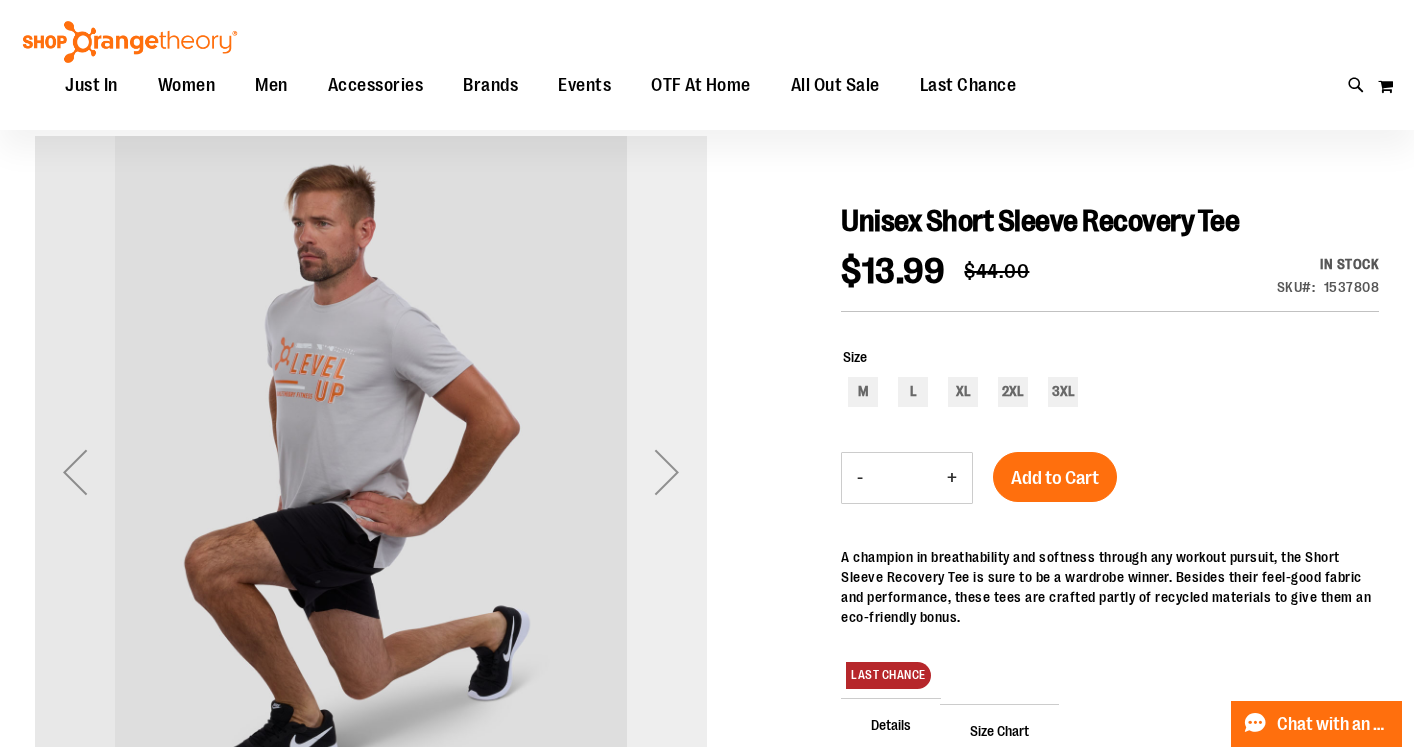 click at bounding box center (667, 472) 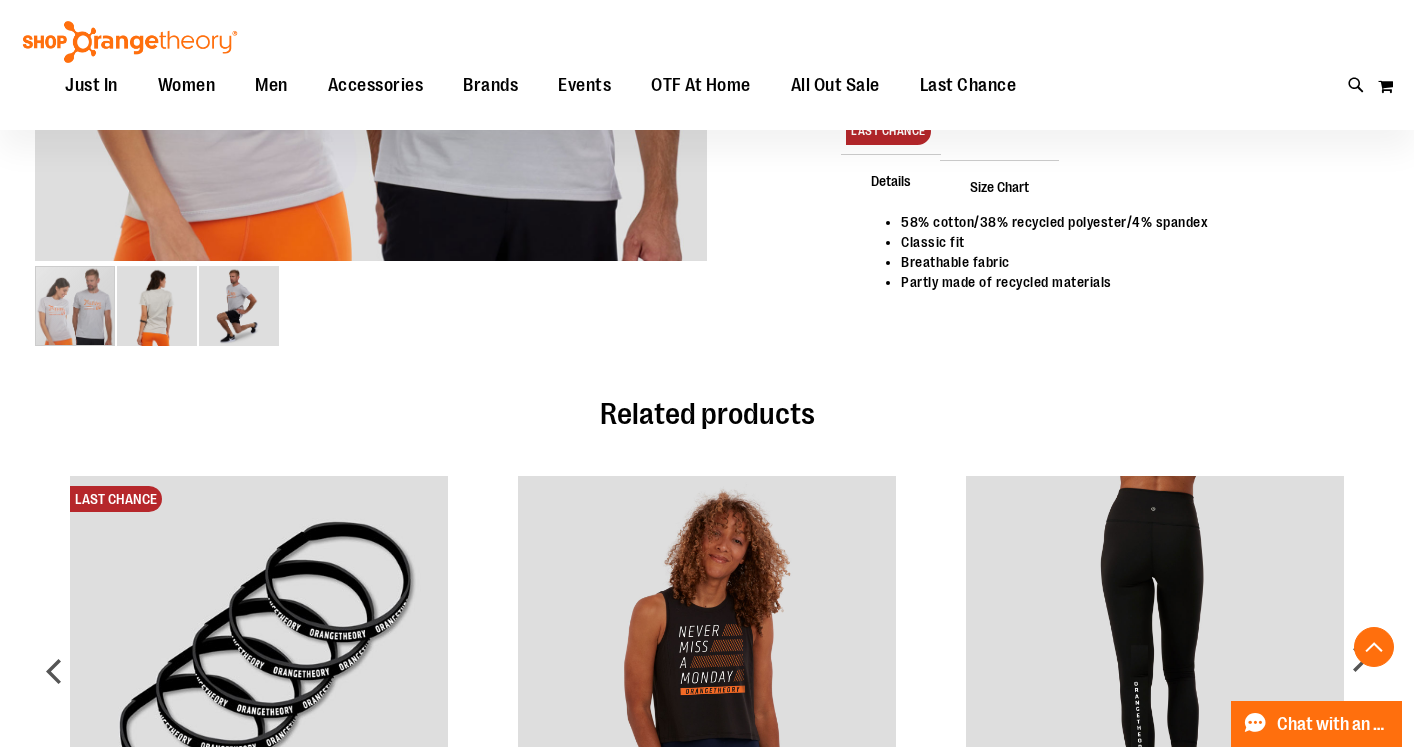 scroll, scrollTop: 643, scrollLeft: 0, axis: vertical 